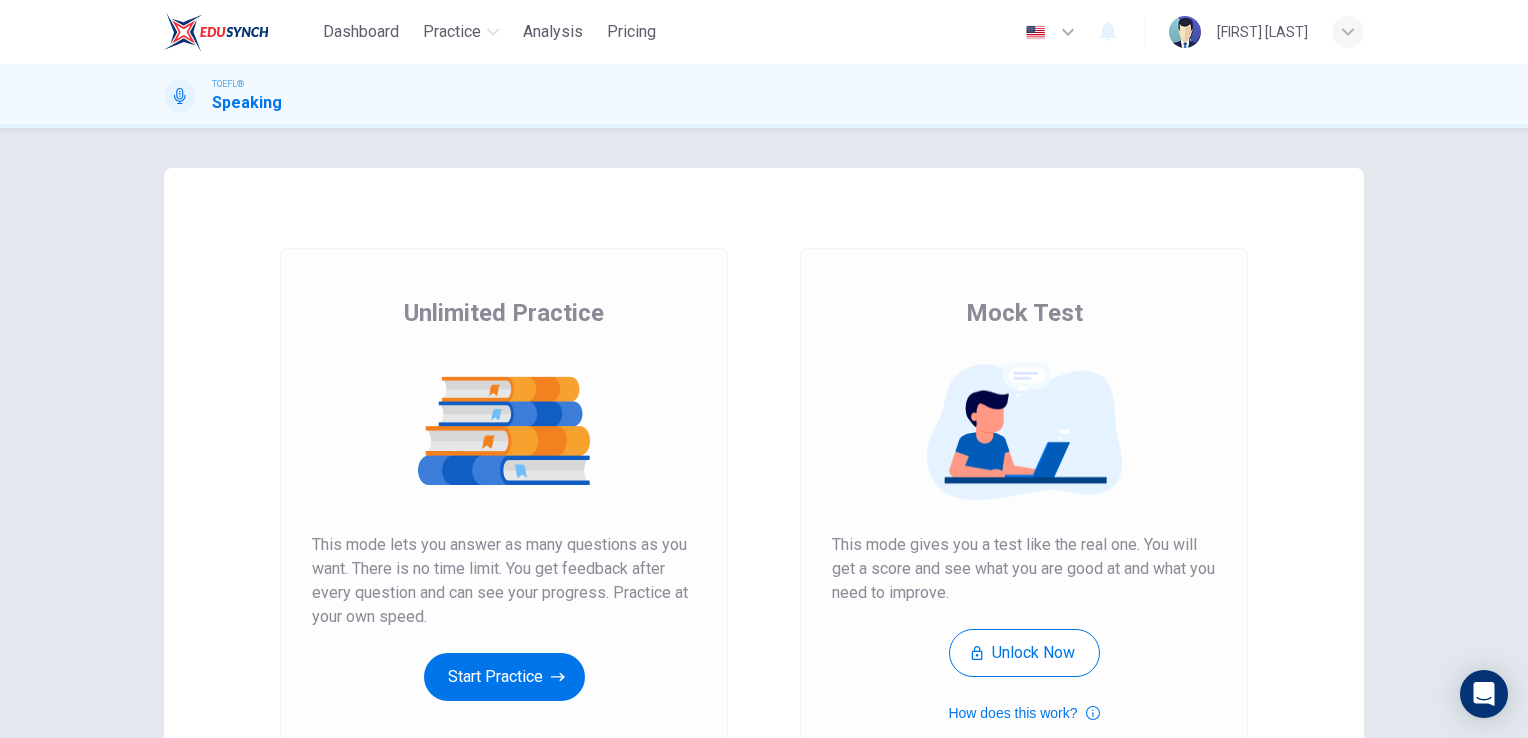 scroll, scrollTop: 0, scrollLeft: 0, axis: both 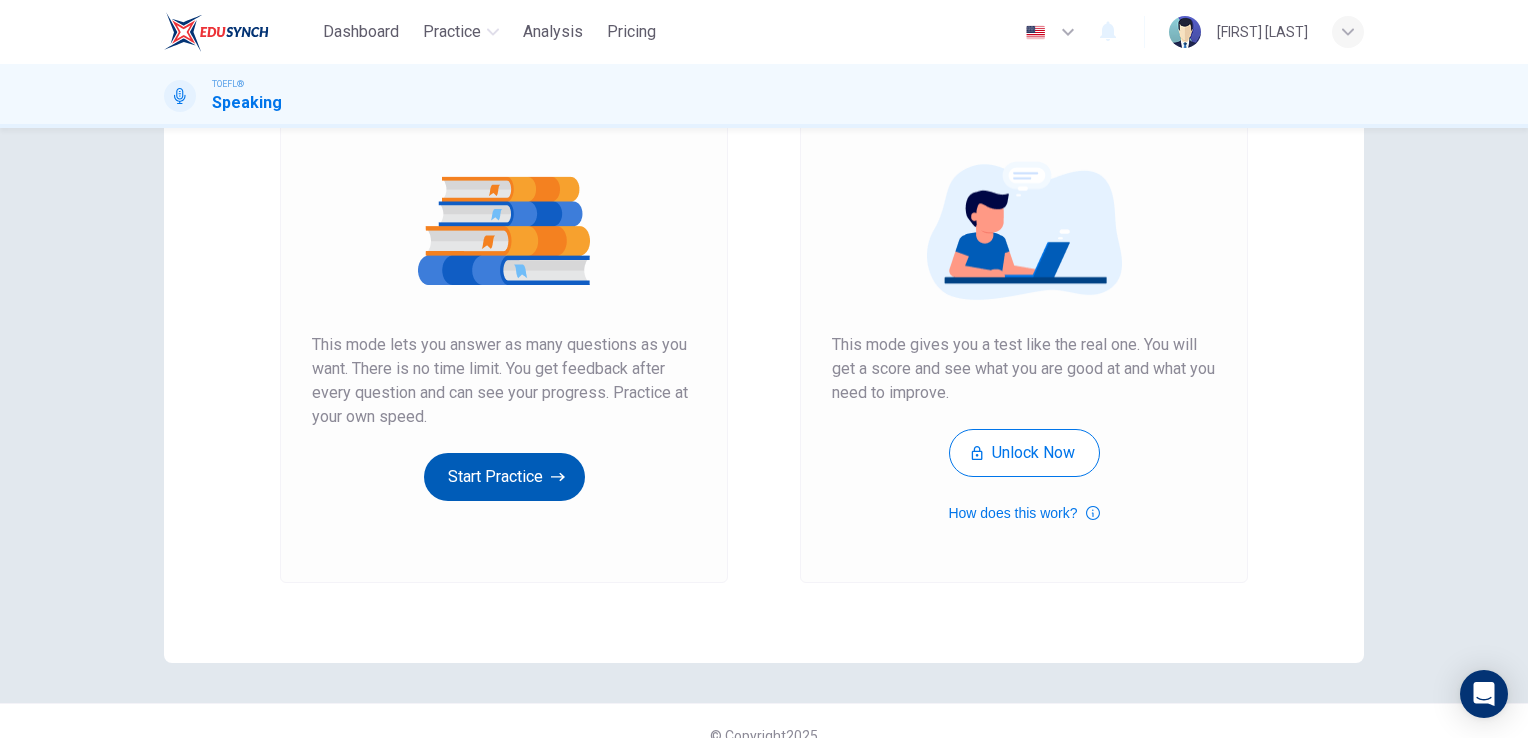 click on "Start Practice" at bounding box center [504, 477] 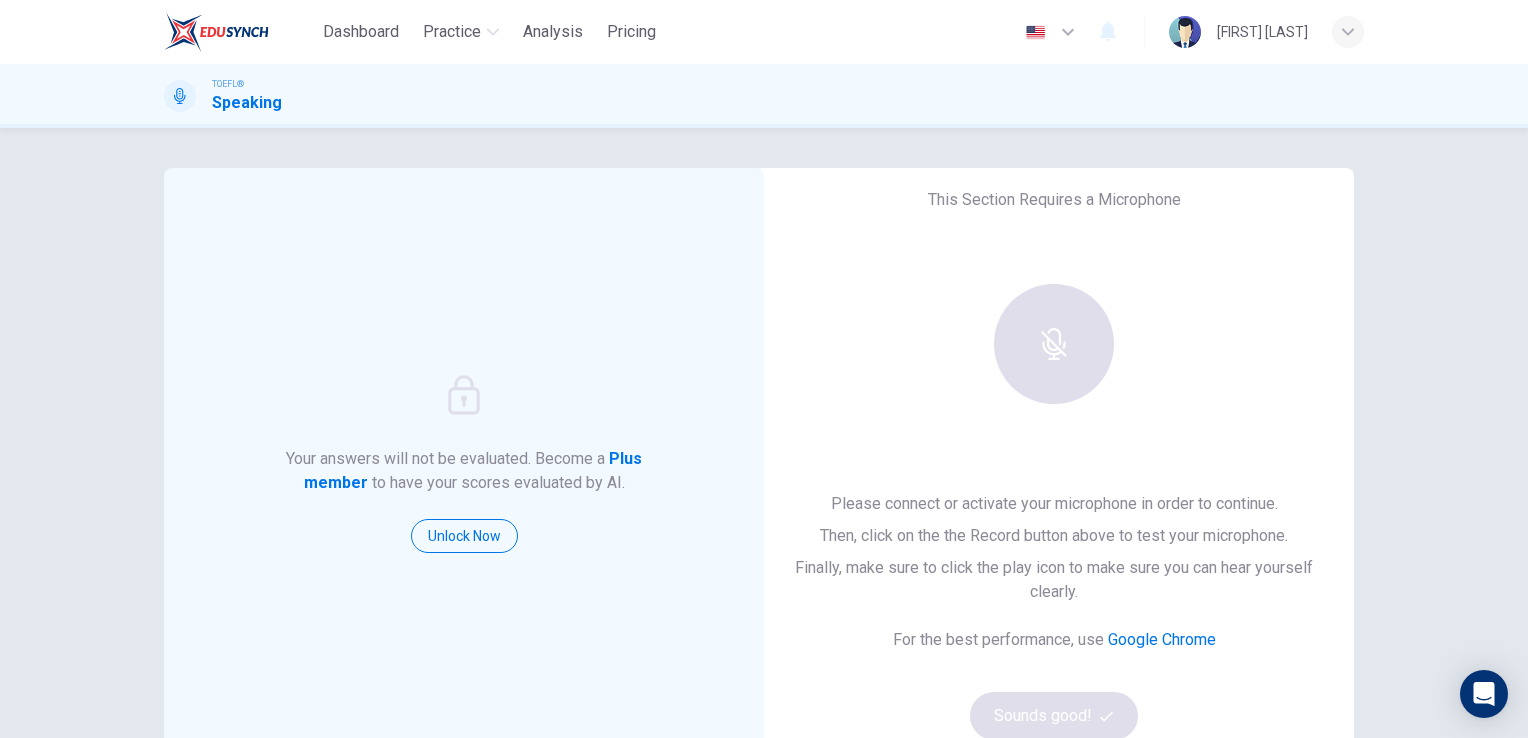 click at bounding box center [1054, 344] 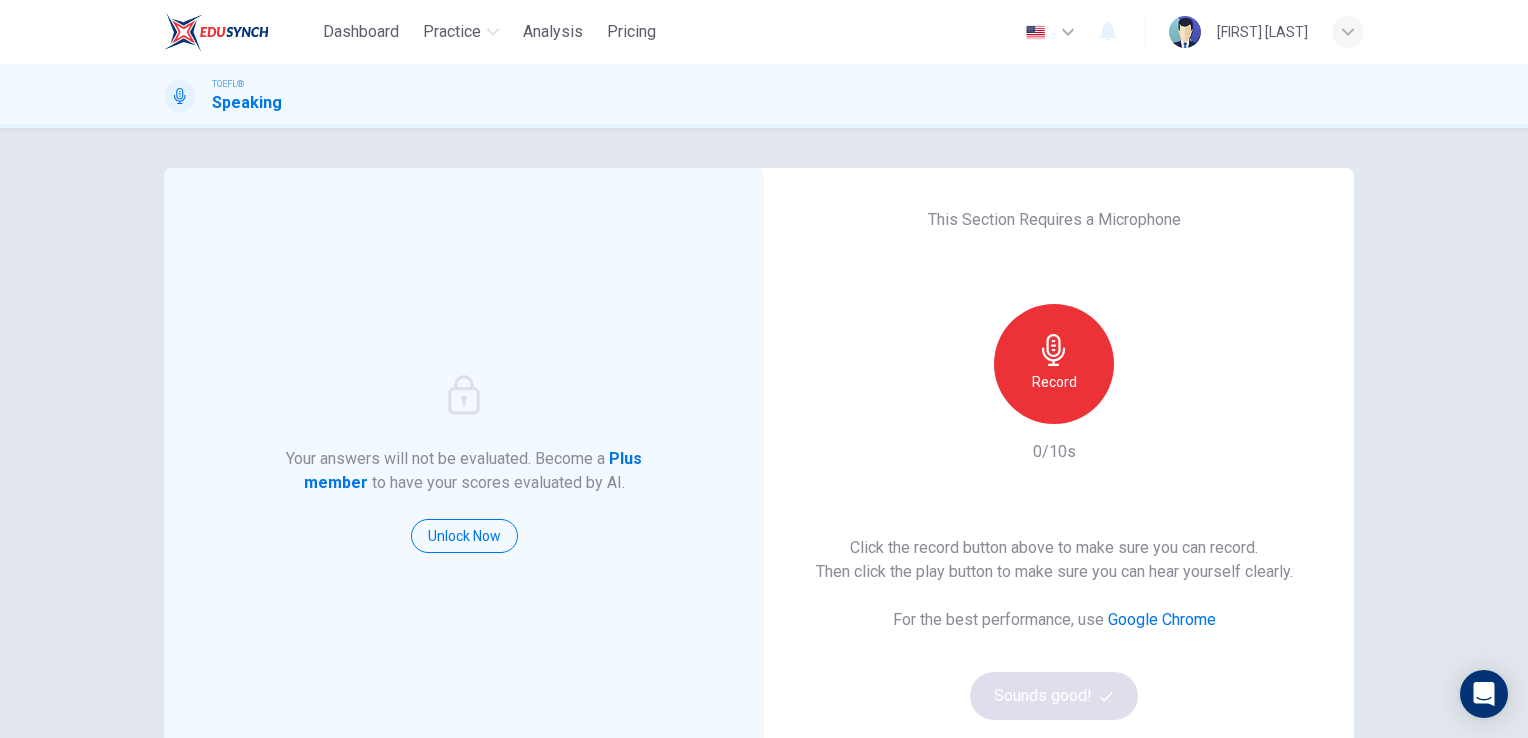 click on "Record" at bounding box center [1054, 364] 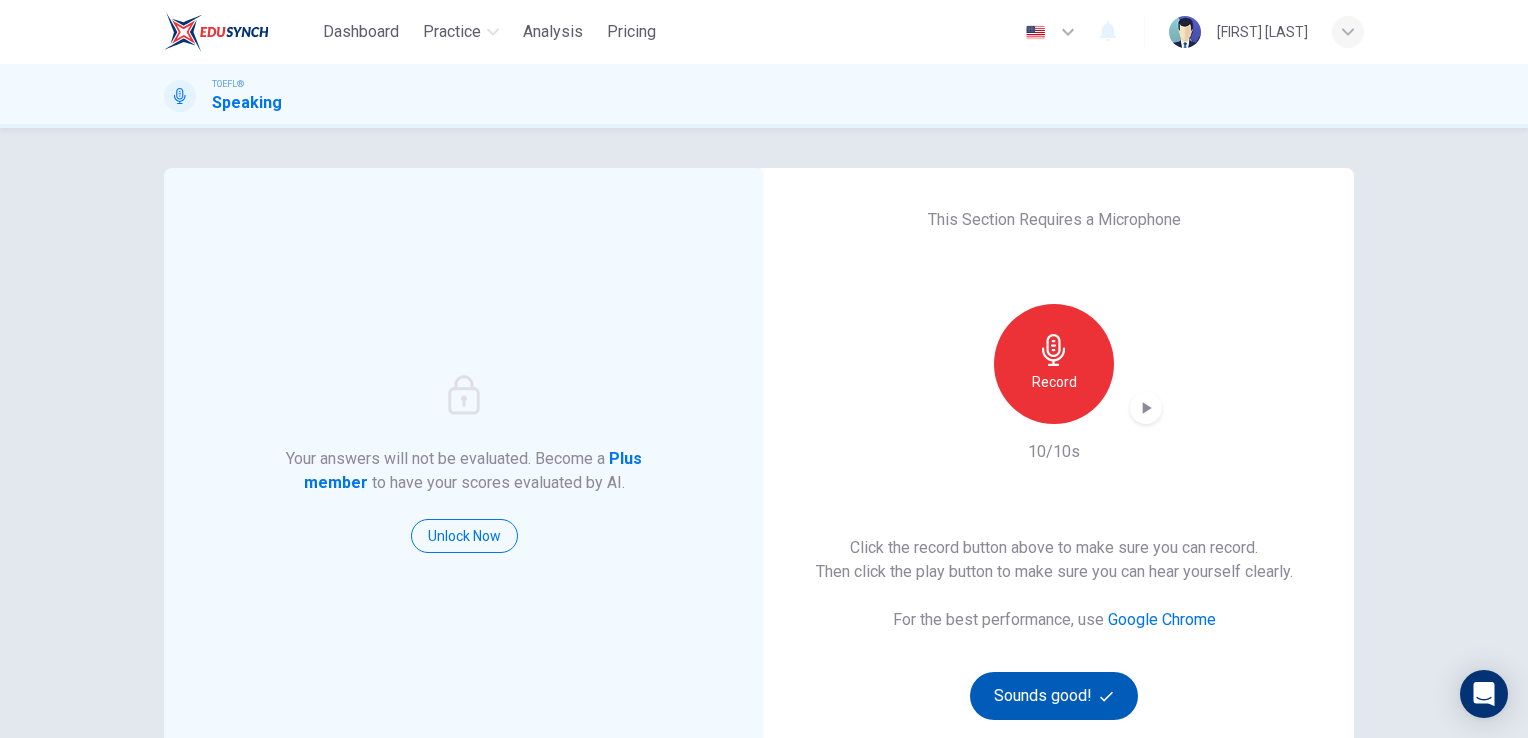 click on "Sounds good!" at bounding box center (1054, 696) 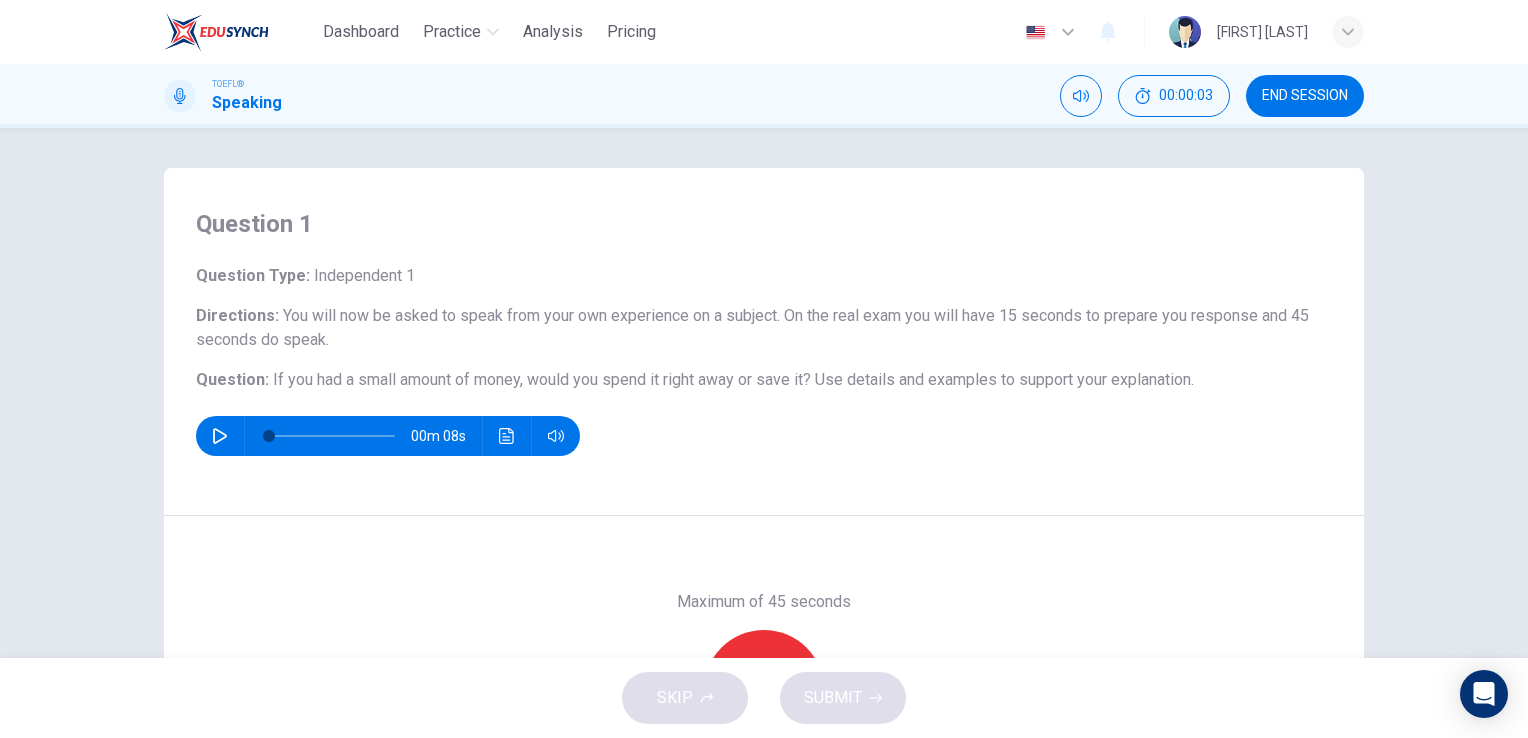 drag, startPoint x: 377, startPoint y: 315, endPoint x: 857, endPoint y: 302, distance: 480.176 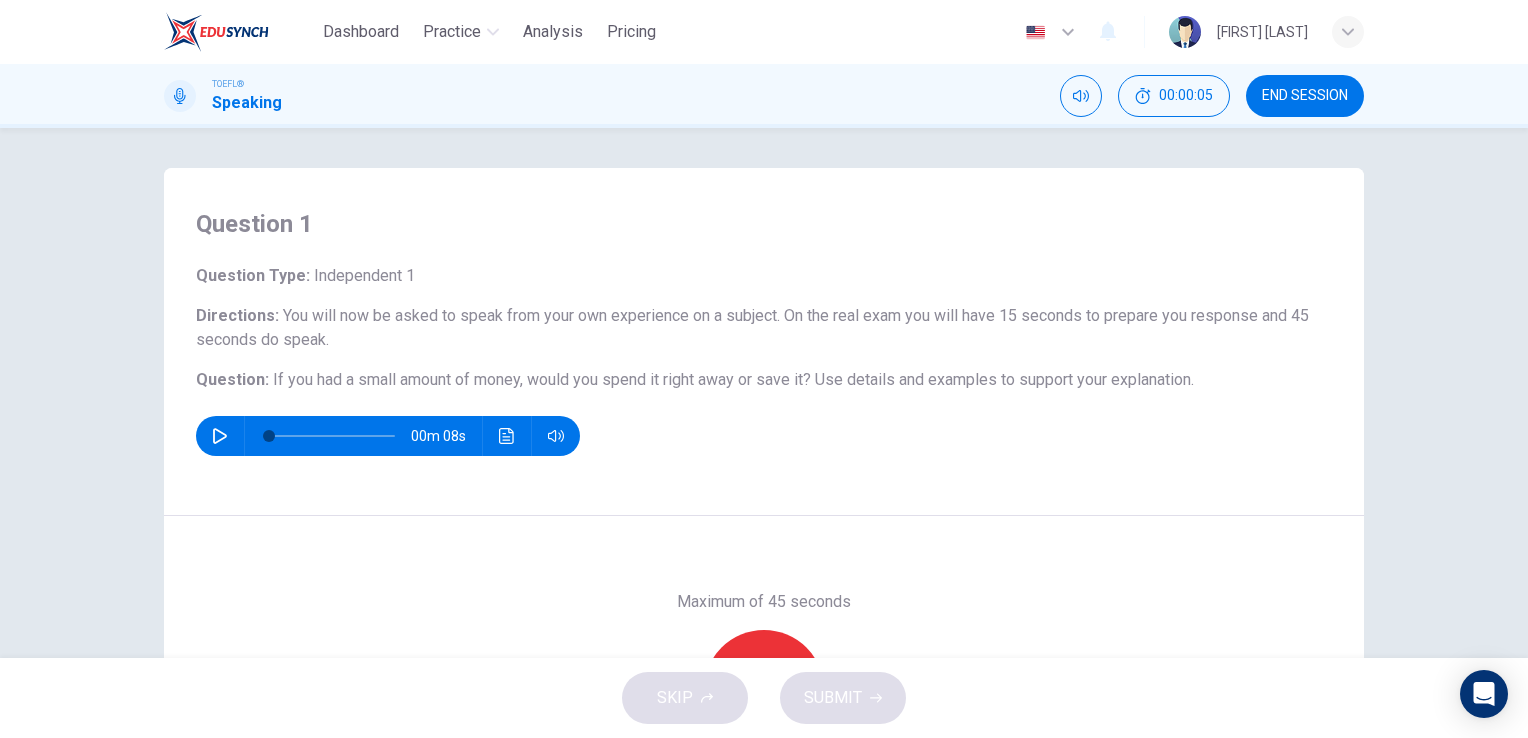 drag, startPoint x: 771, startPoint y: 319, endPoint x: 793, endPoint y: 328, distance: 23.769728 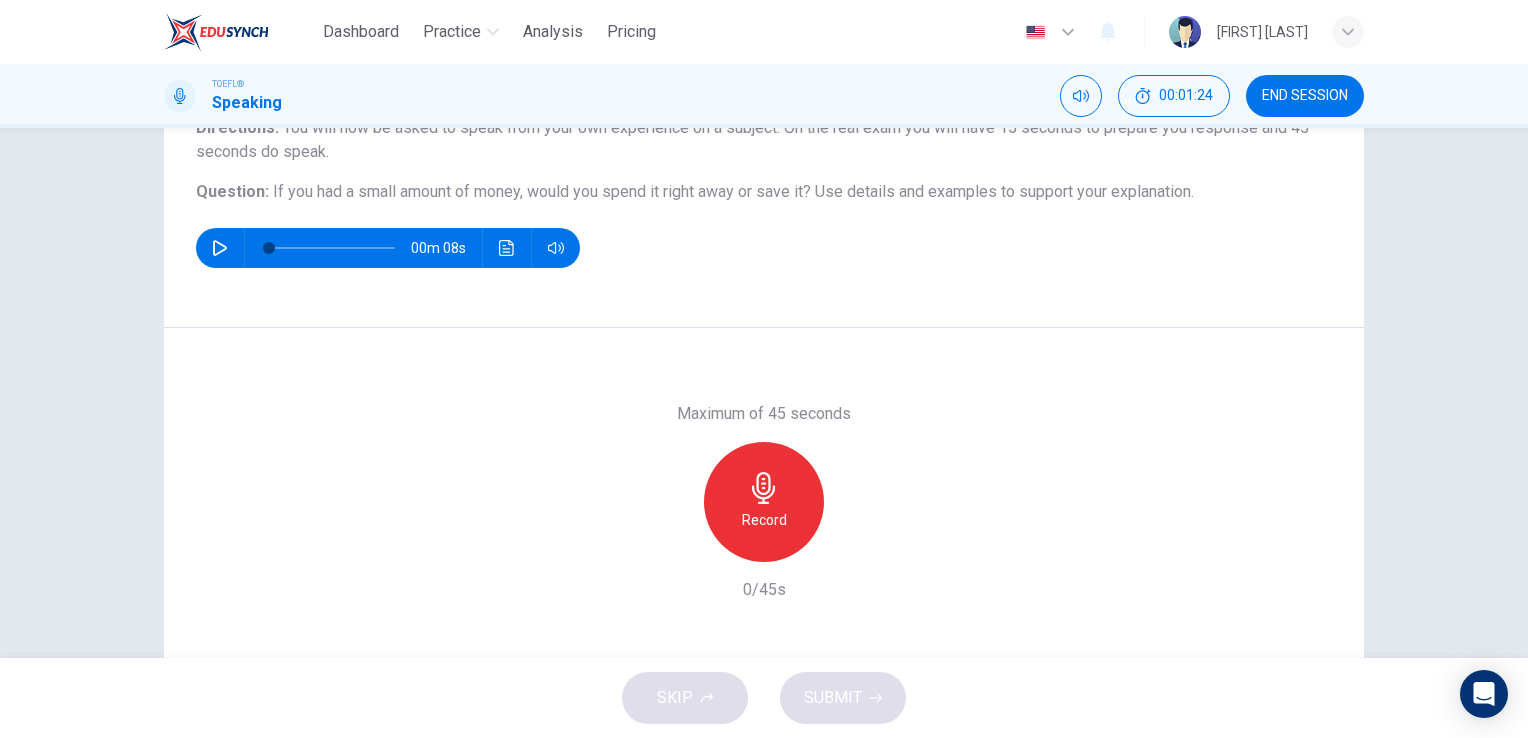 scroll, scrollTop: 244, scrollLeft: 0, axis: vertical 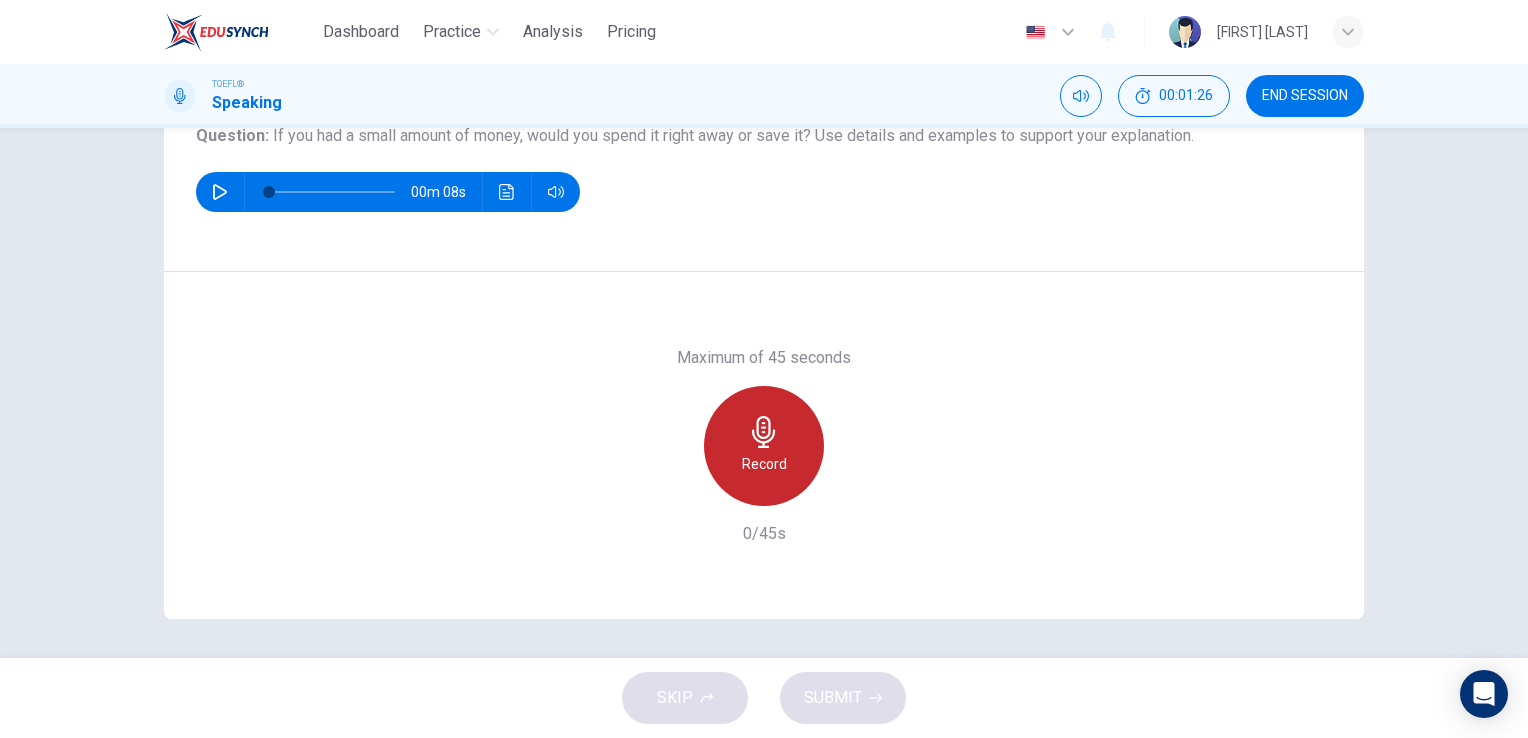 click on "Record" at bounding box center (764, 464) 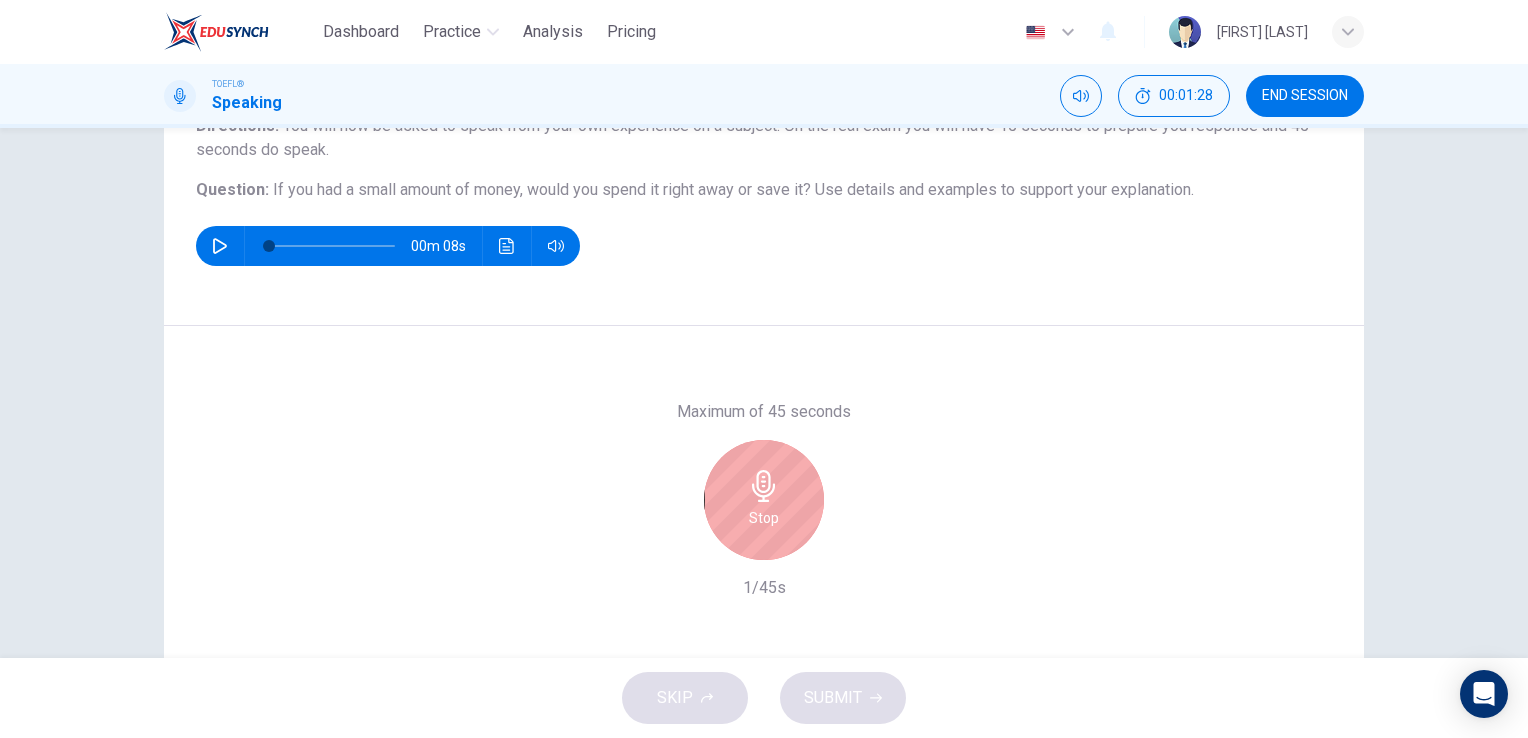 scroll, scrollTop: 144, scrollLeft: 0, axis: vertical 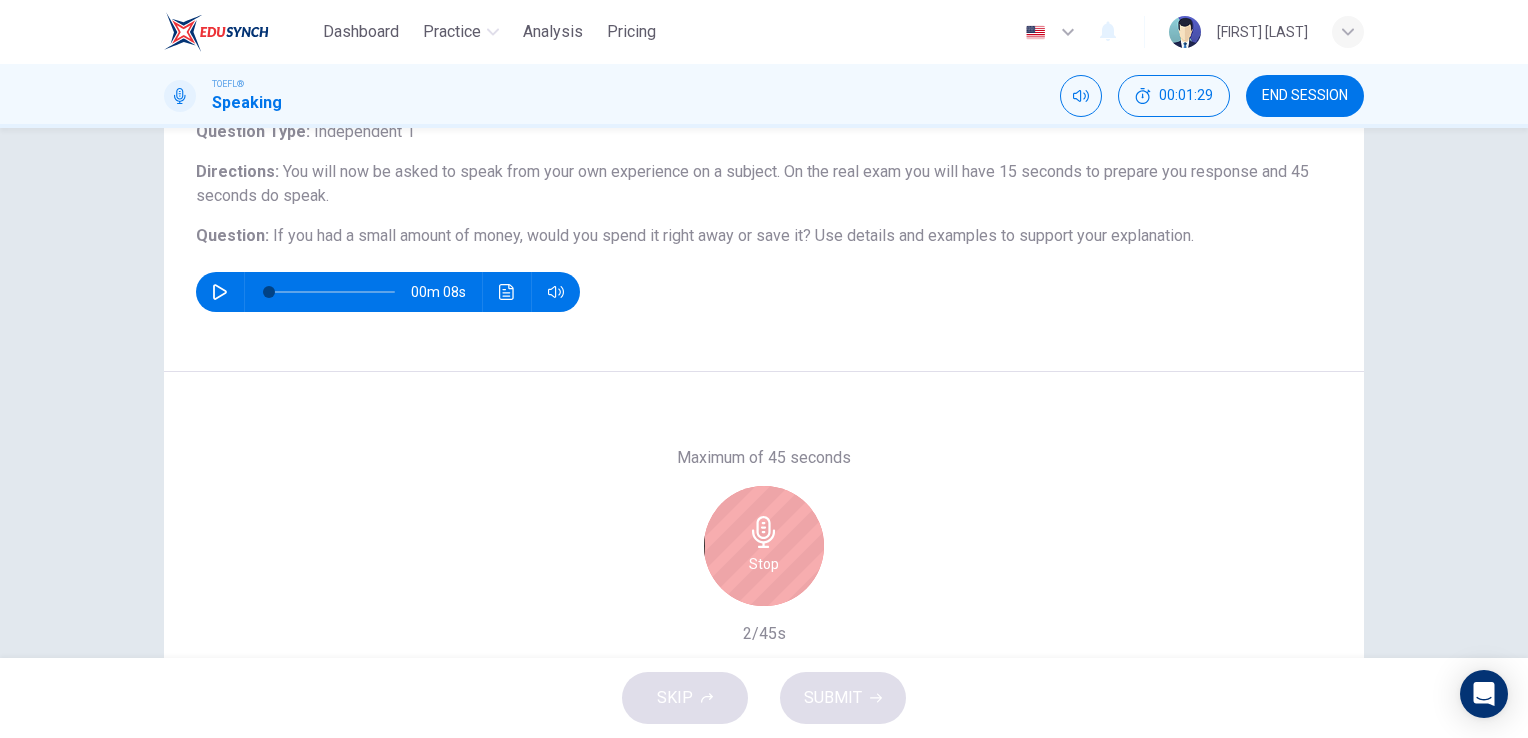 click on "Stop" at bounding box center (764, 564) 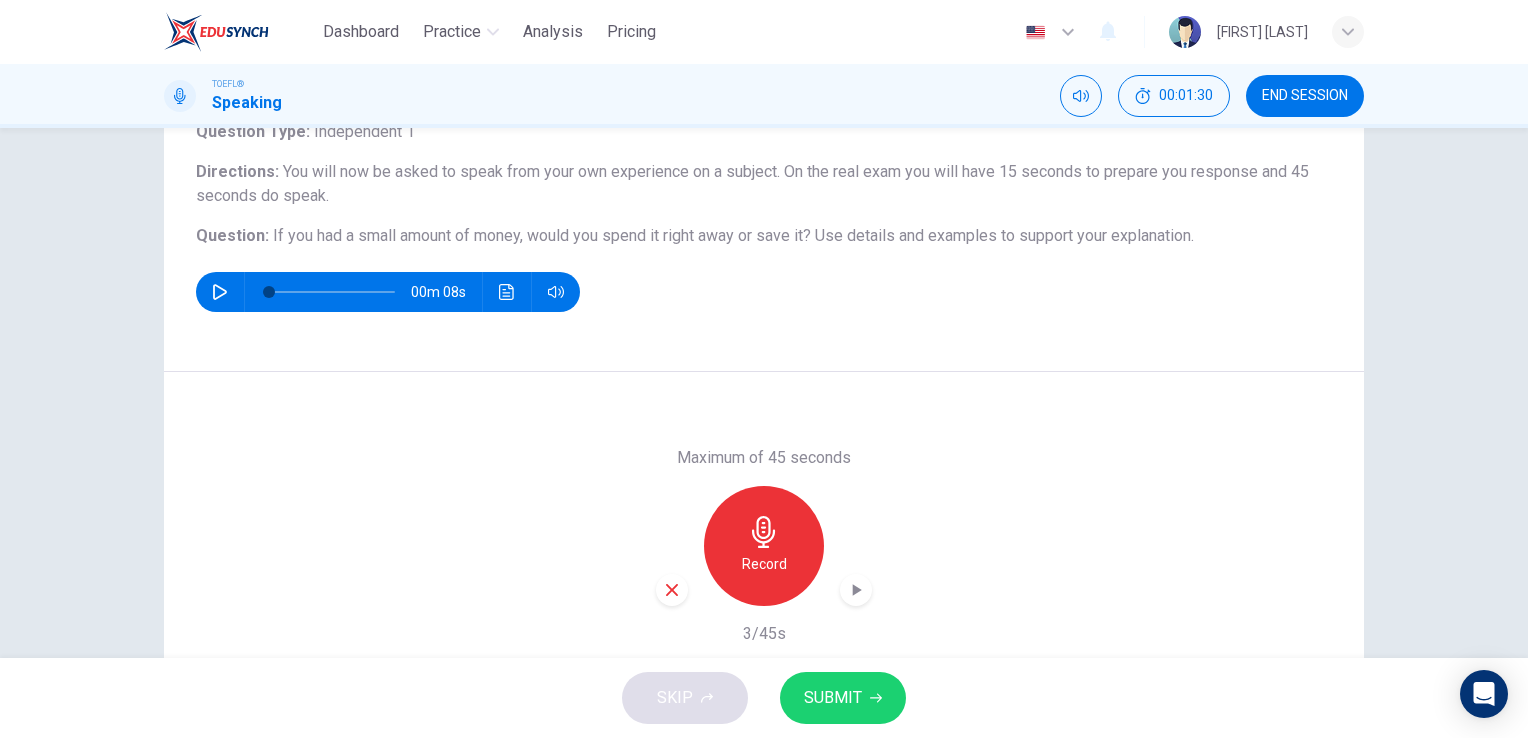 click at bounding box center (672, 590) 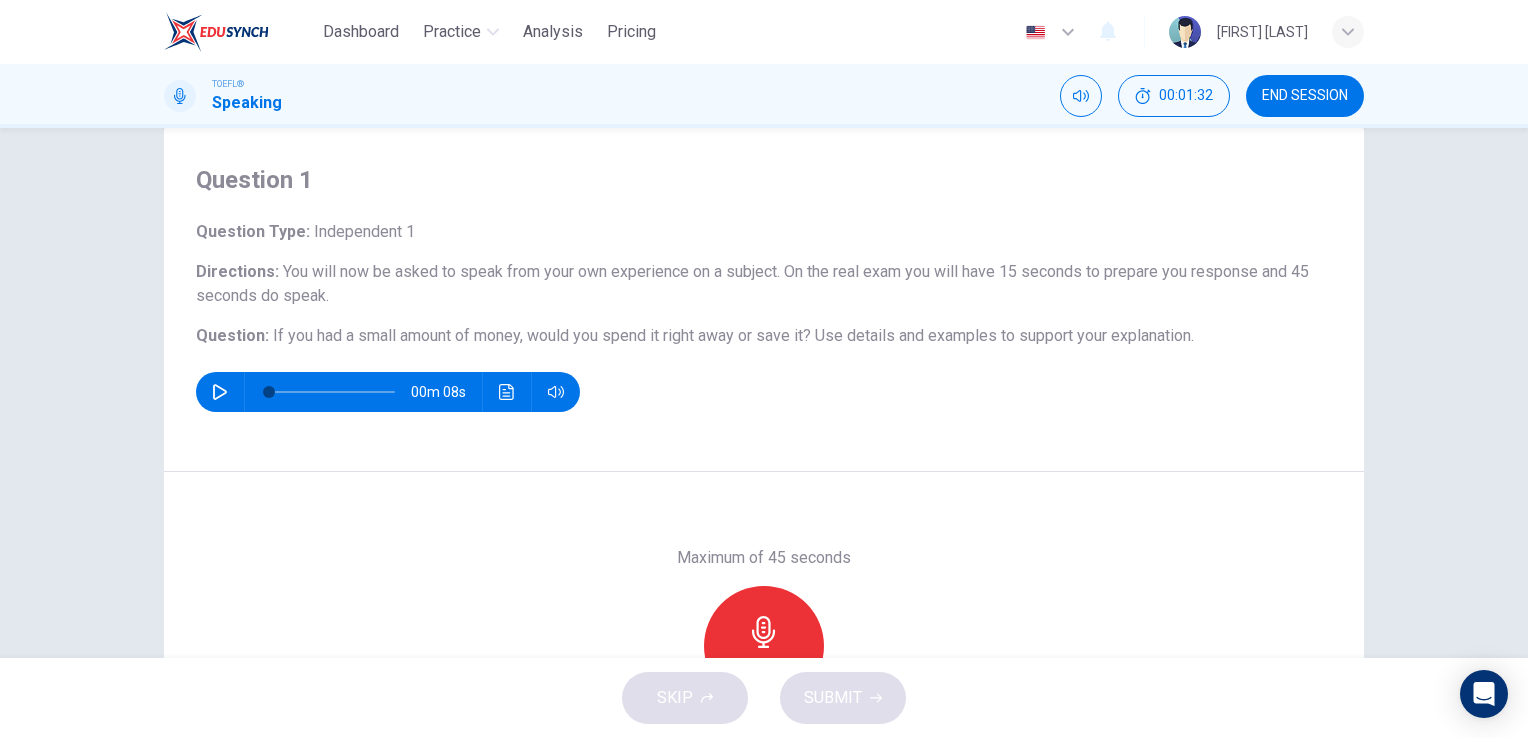scroll, scrollTop: 144, scrollLeft: 0, axis: vertical 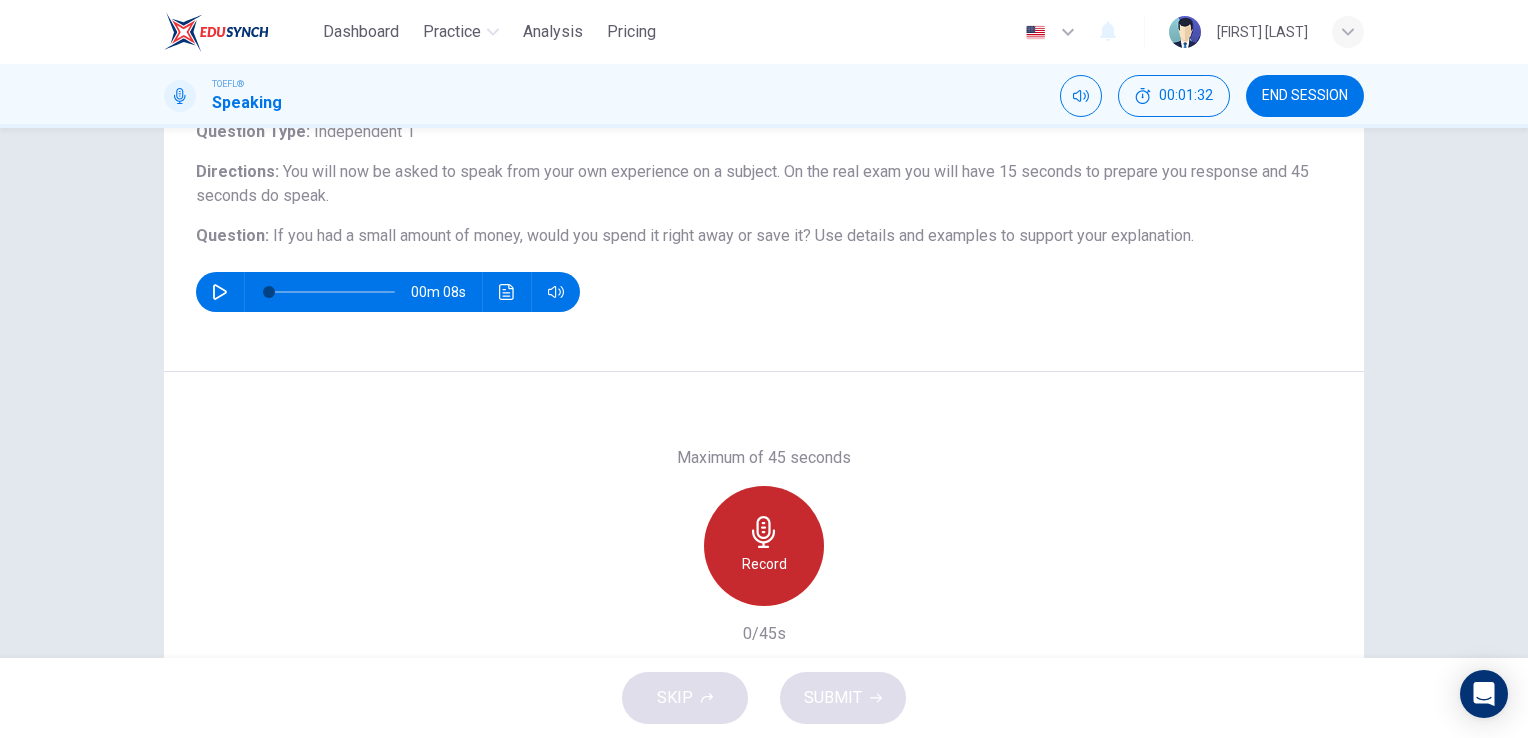 click on "Record" at bounding box center [764, 564] 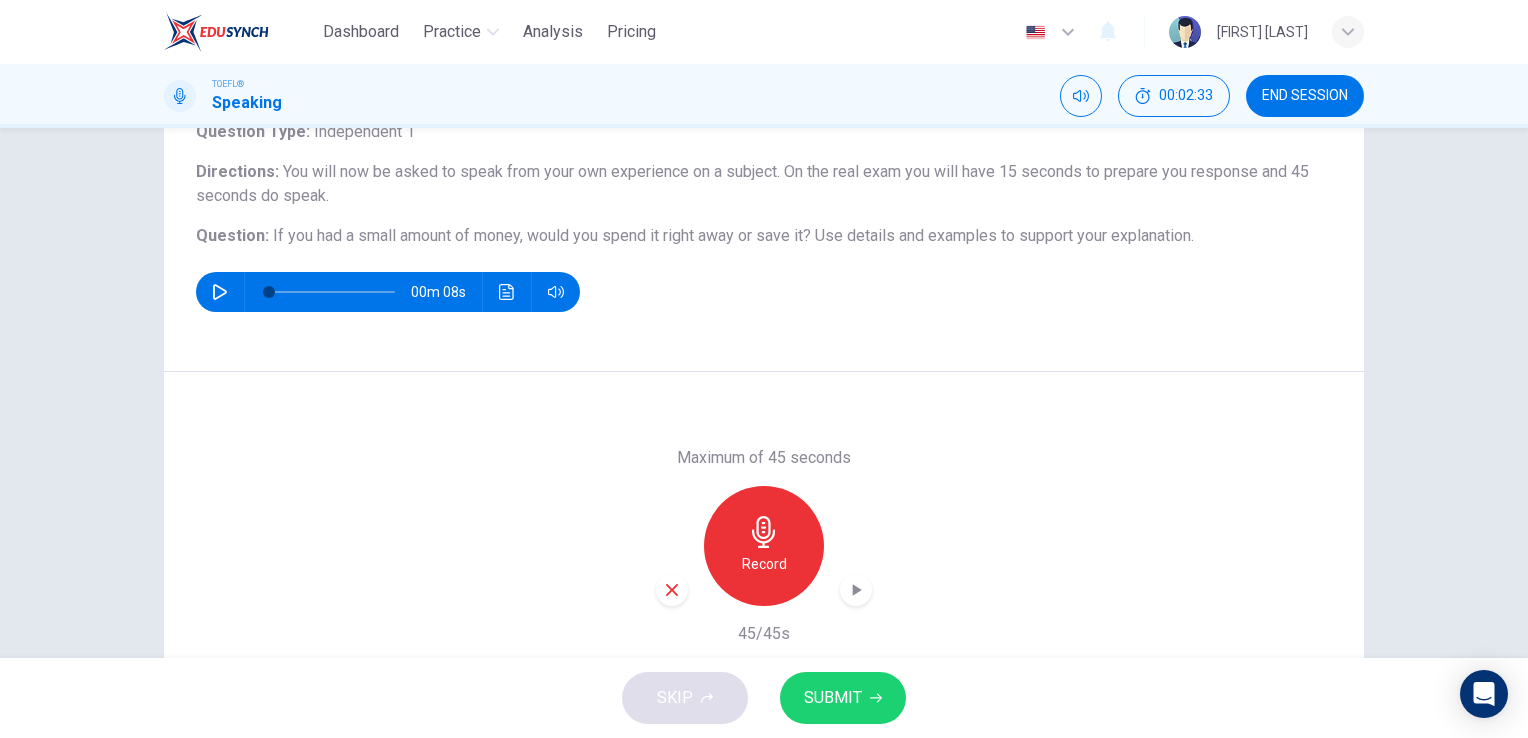 click on "SUBMIT" at bounding box center (833, 698) 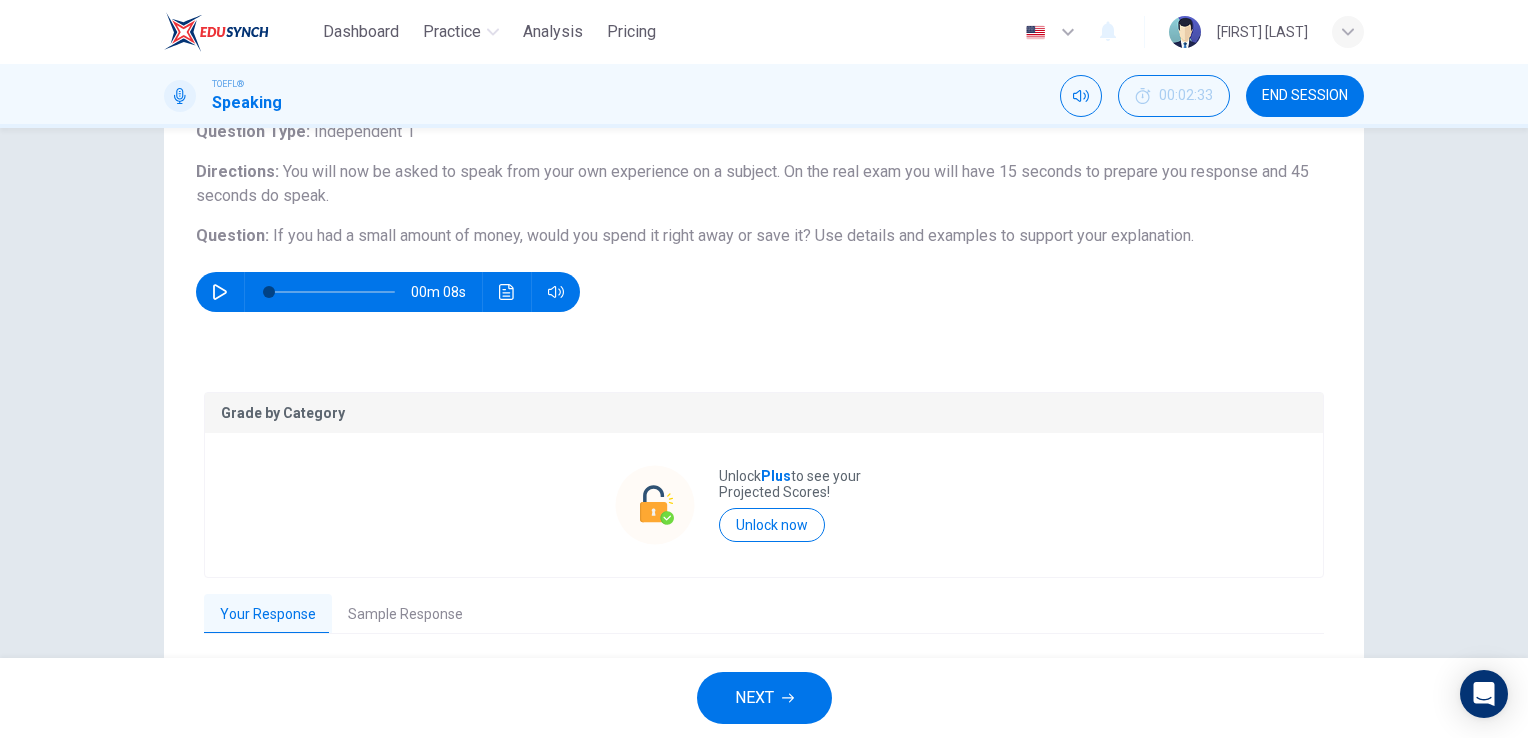 drag, startPoint x: 737, startPoint y: 665, endPoint x: 747, endPoint y: 679, distance: 17.20465 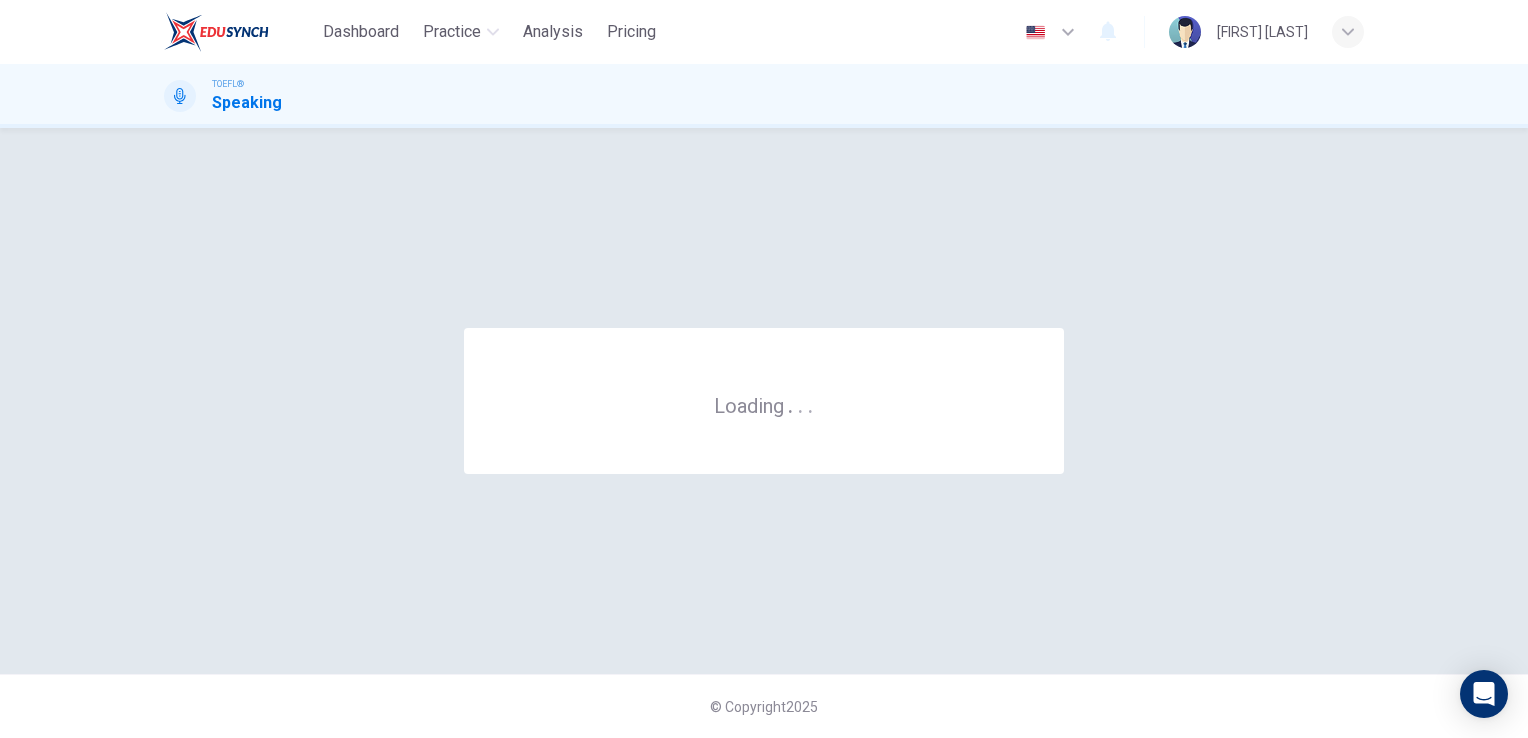 scroll, scrollTop: 0, scrollLeft: 0, axis: both 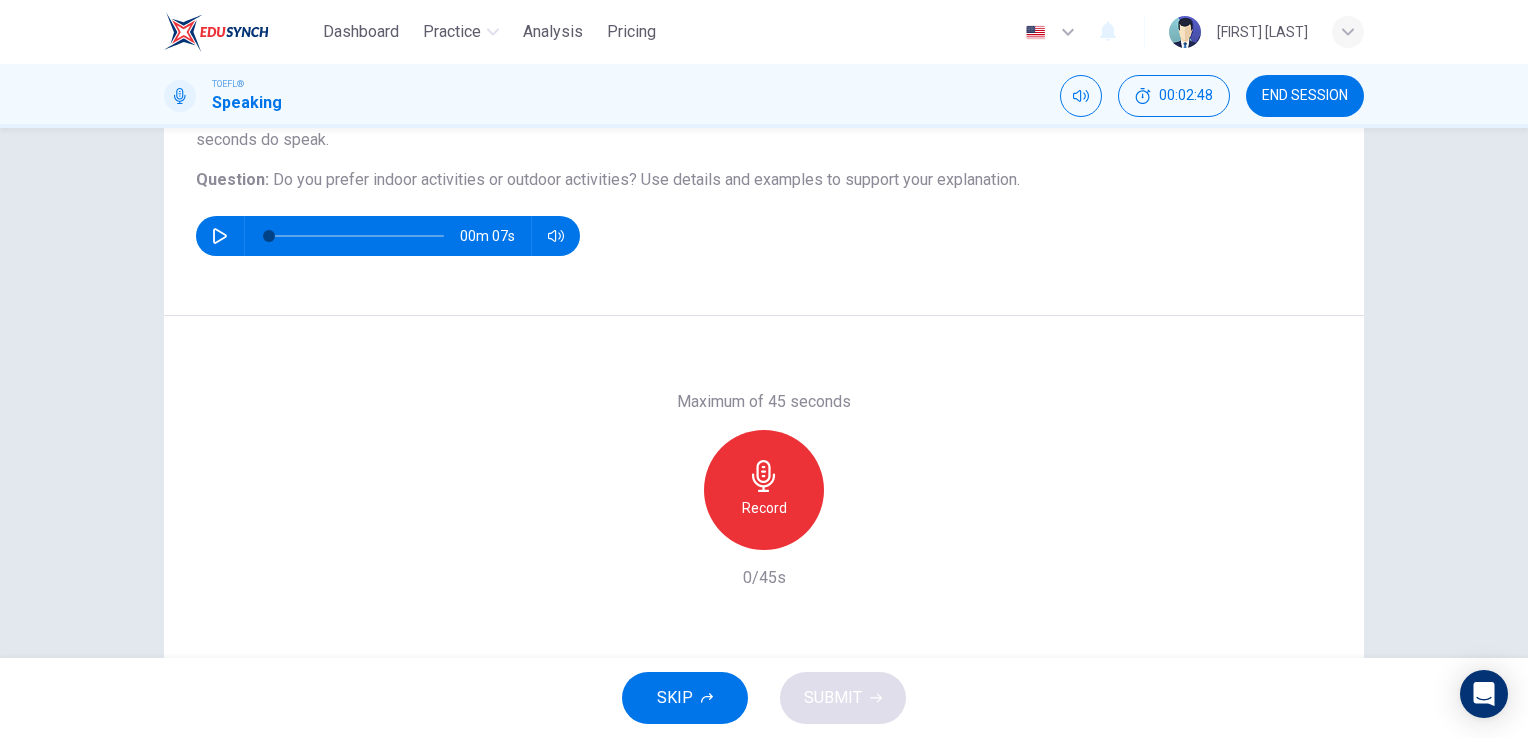 click on "Record" at bounding box center (764, 490) 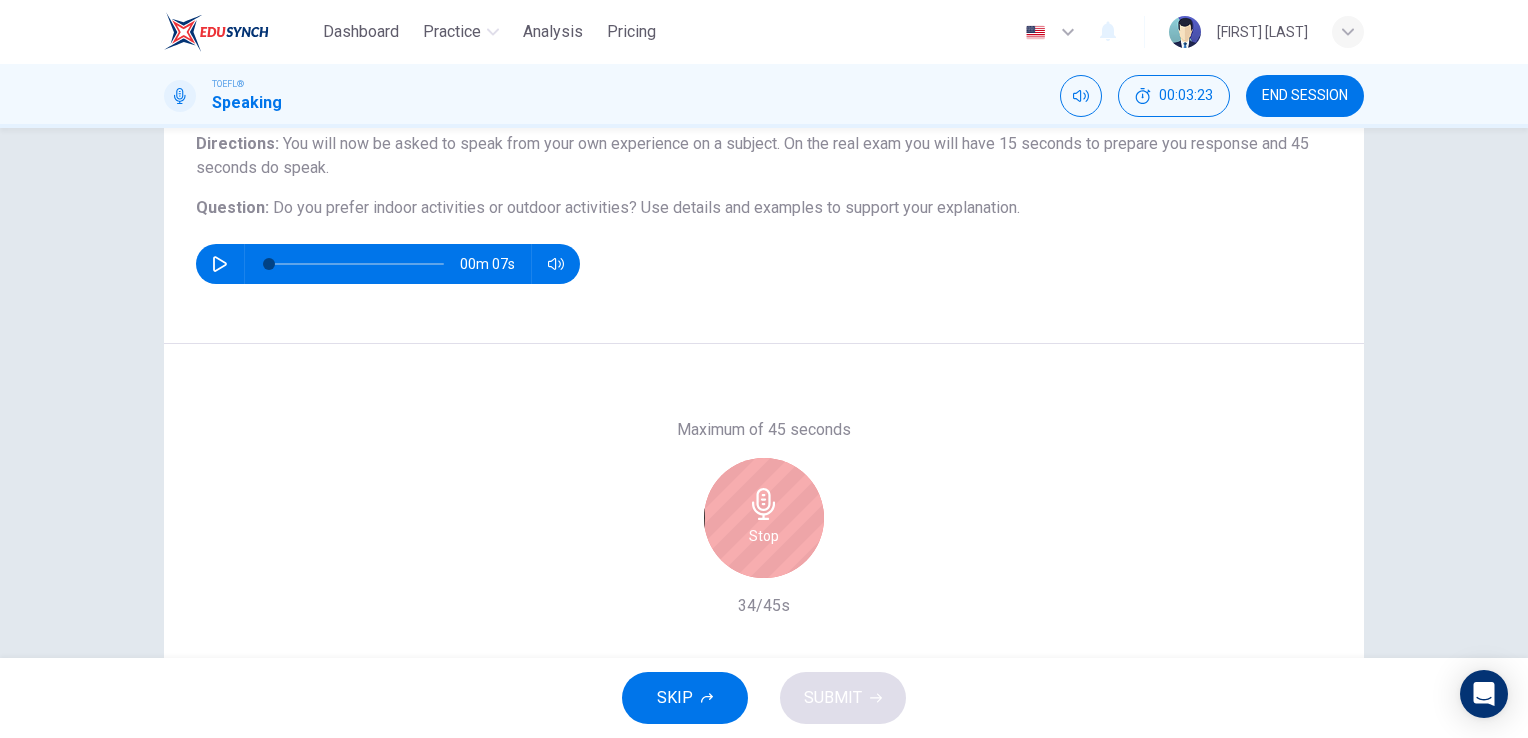 scroll, scrollTop: 244, scrollLeft: 0, axis: vertical 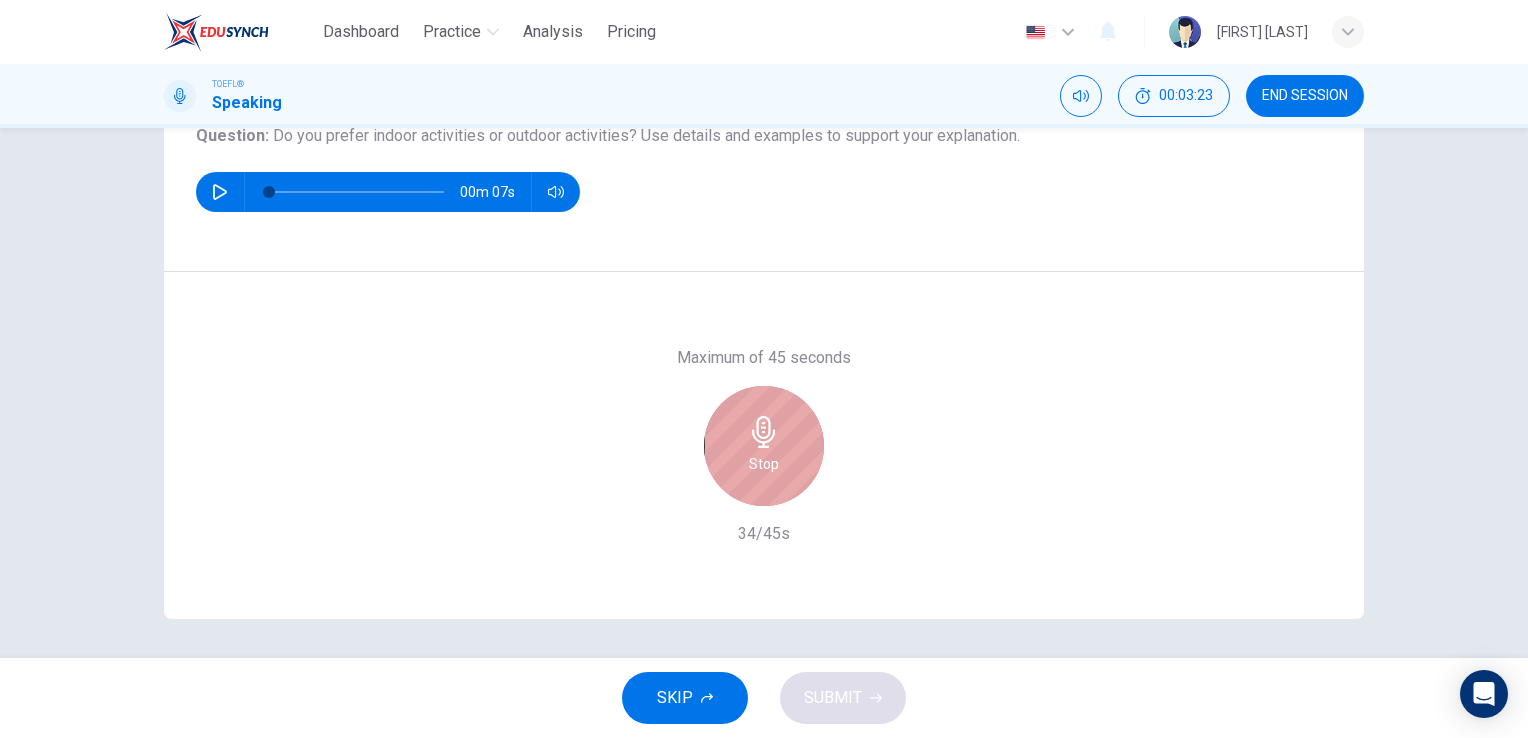 click on "Stop" at bounding box center [764, 446] 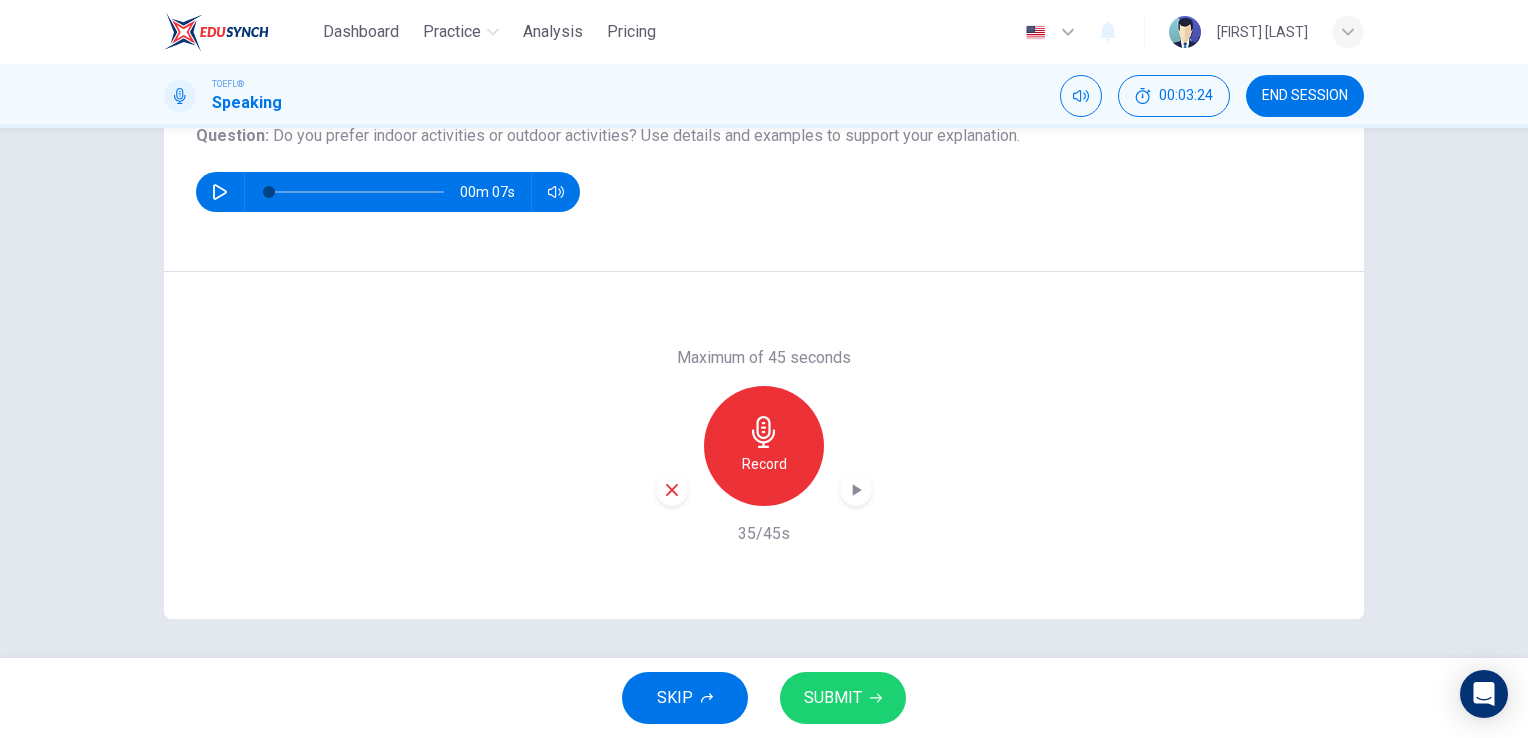 click 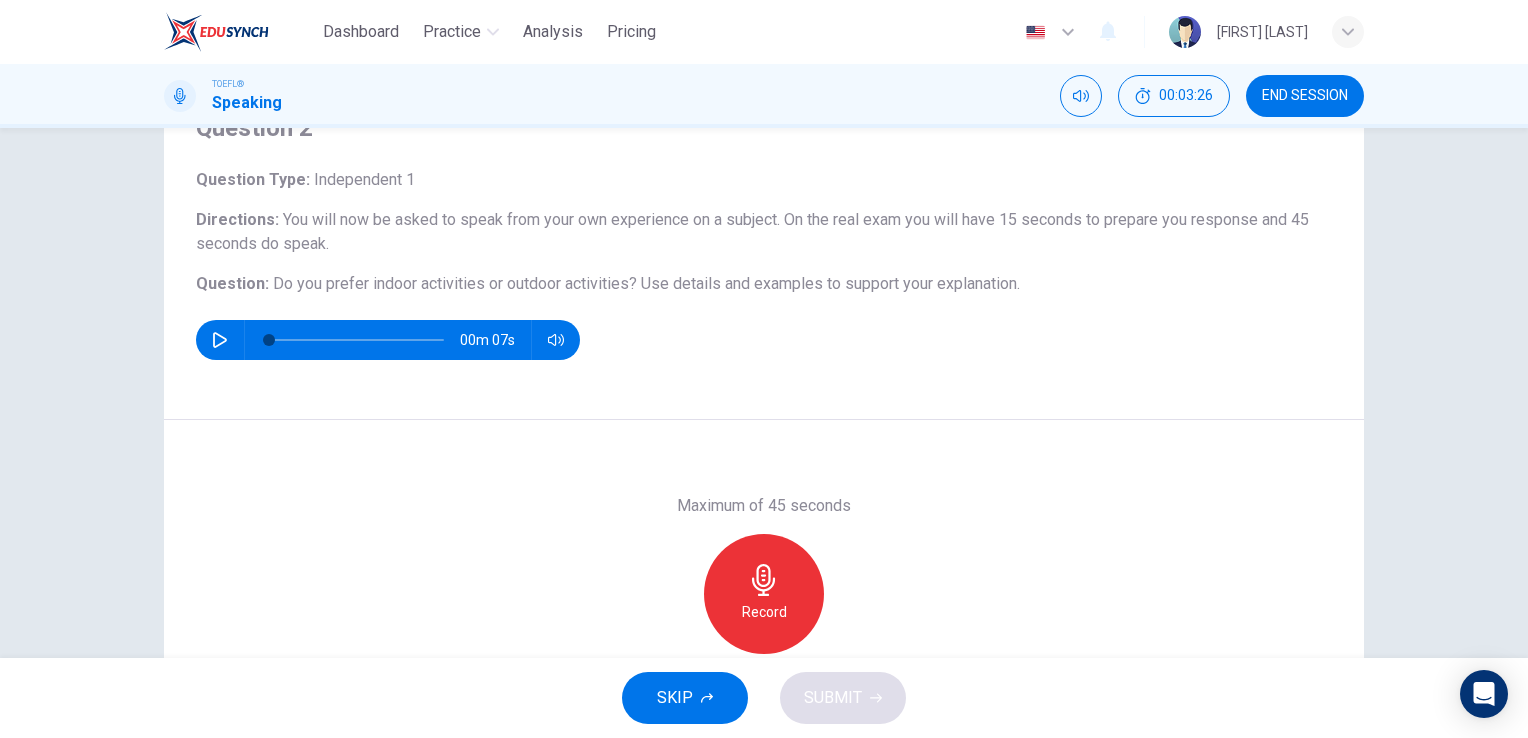 scroll, scrollTop: 144, scrollLeft: 0, axis: vertical 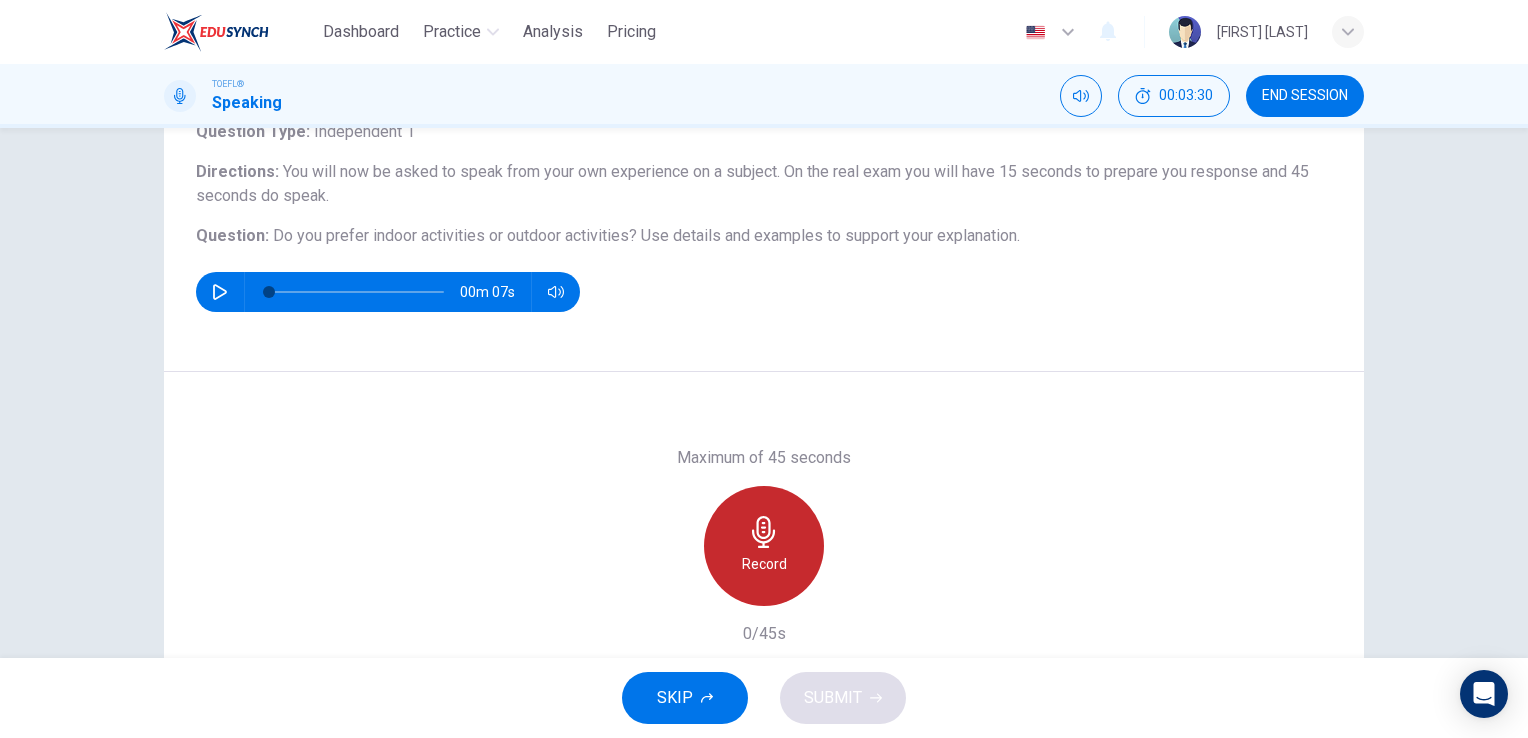 click 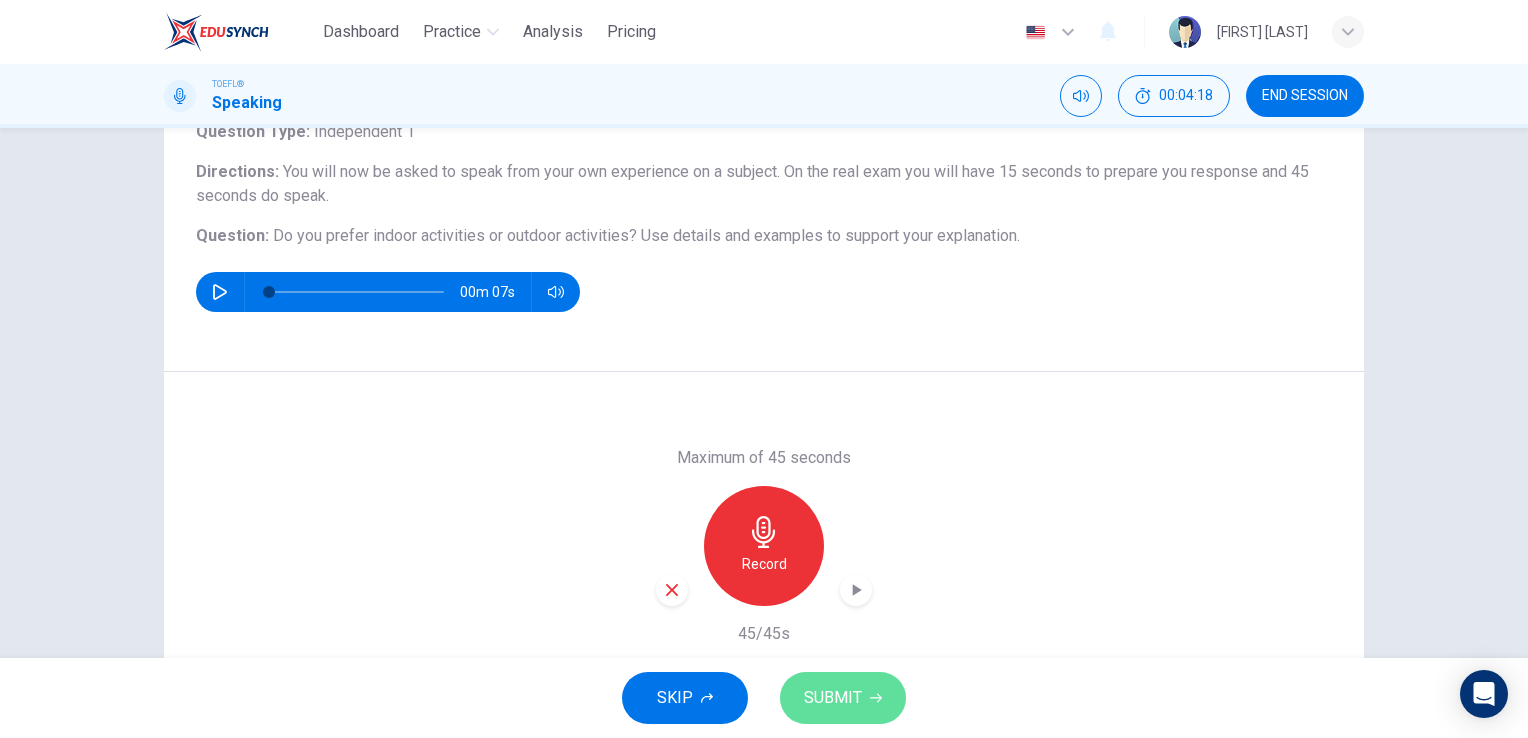 click on "SUBMIT" at bounding box center (833, 698) 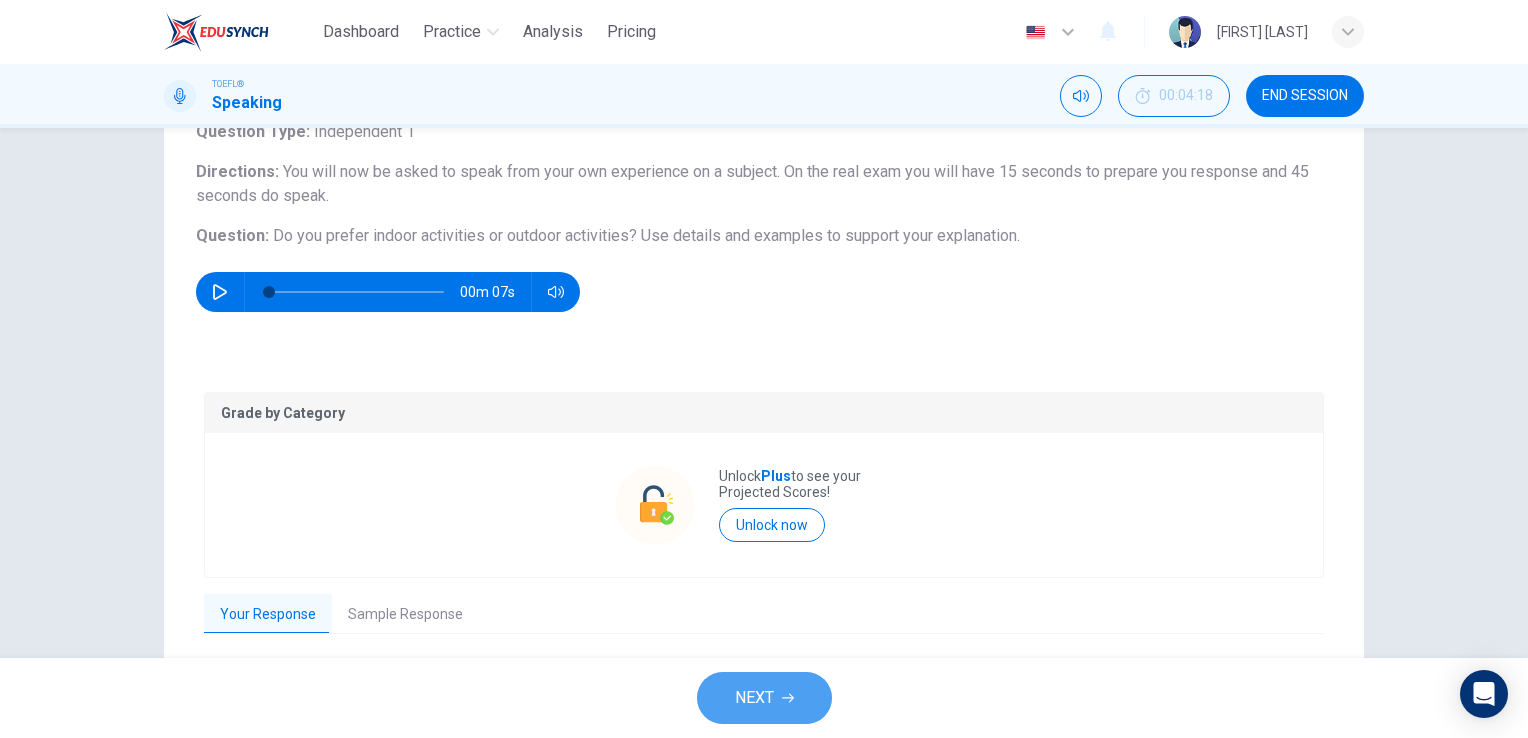 click on "NEXT" at bounding box center (764, 698) 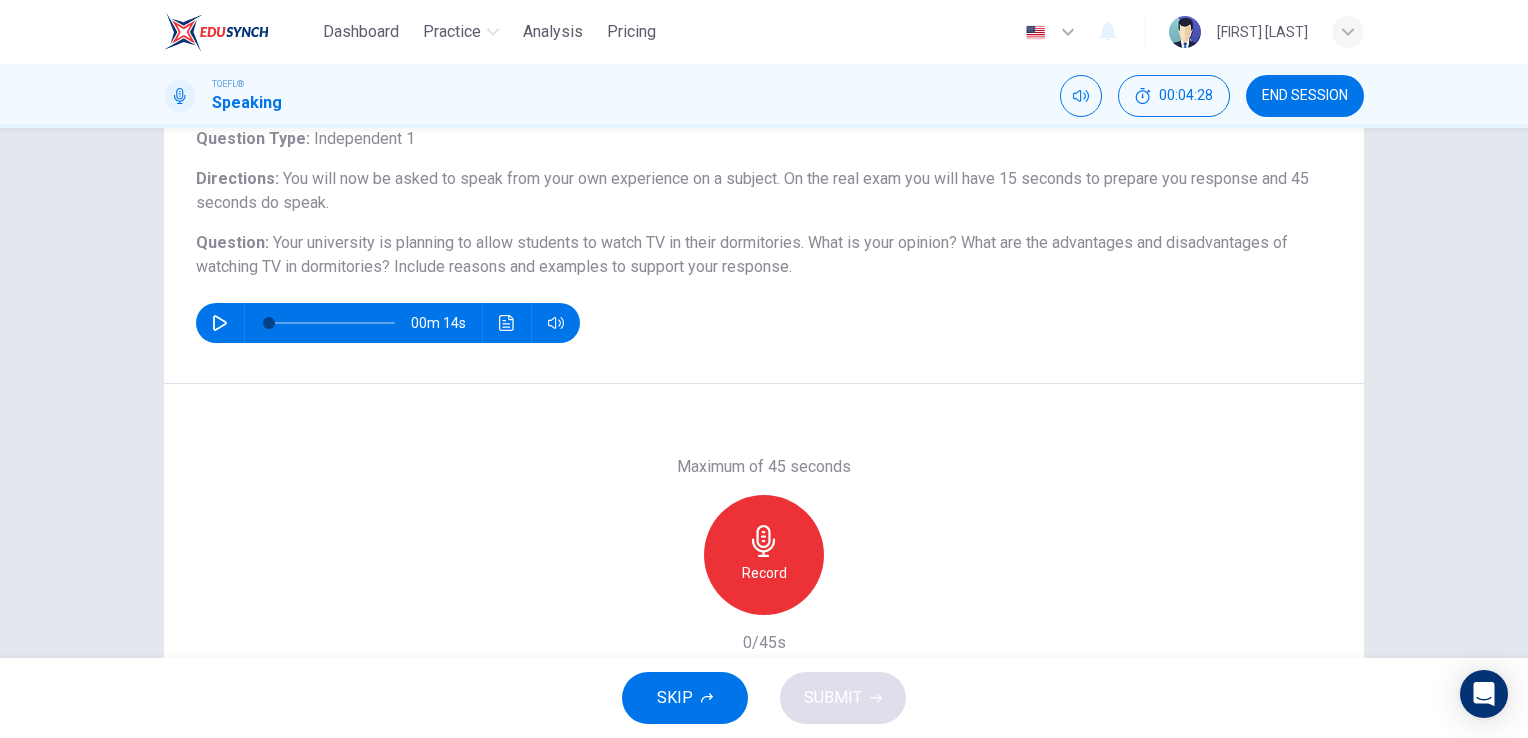 scroll, scrollTop: 200, scrollLeft: 0, axis: vertical 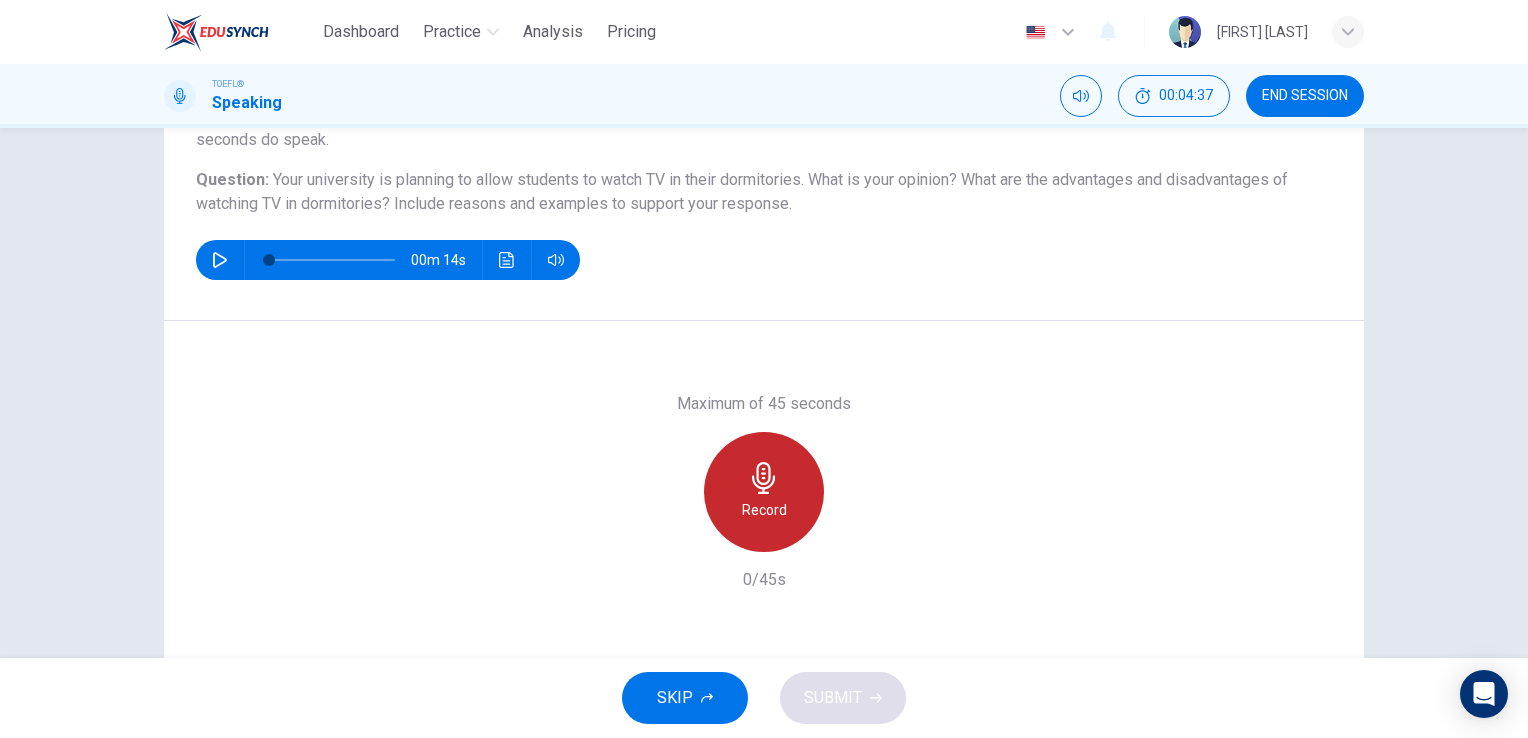 click 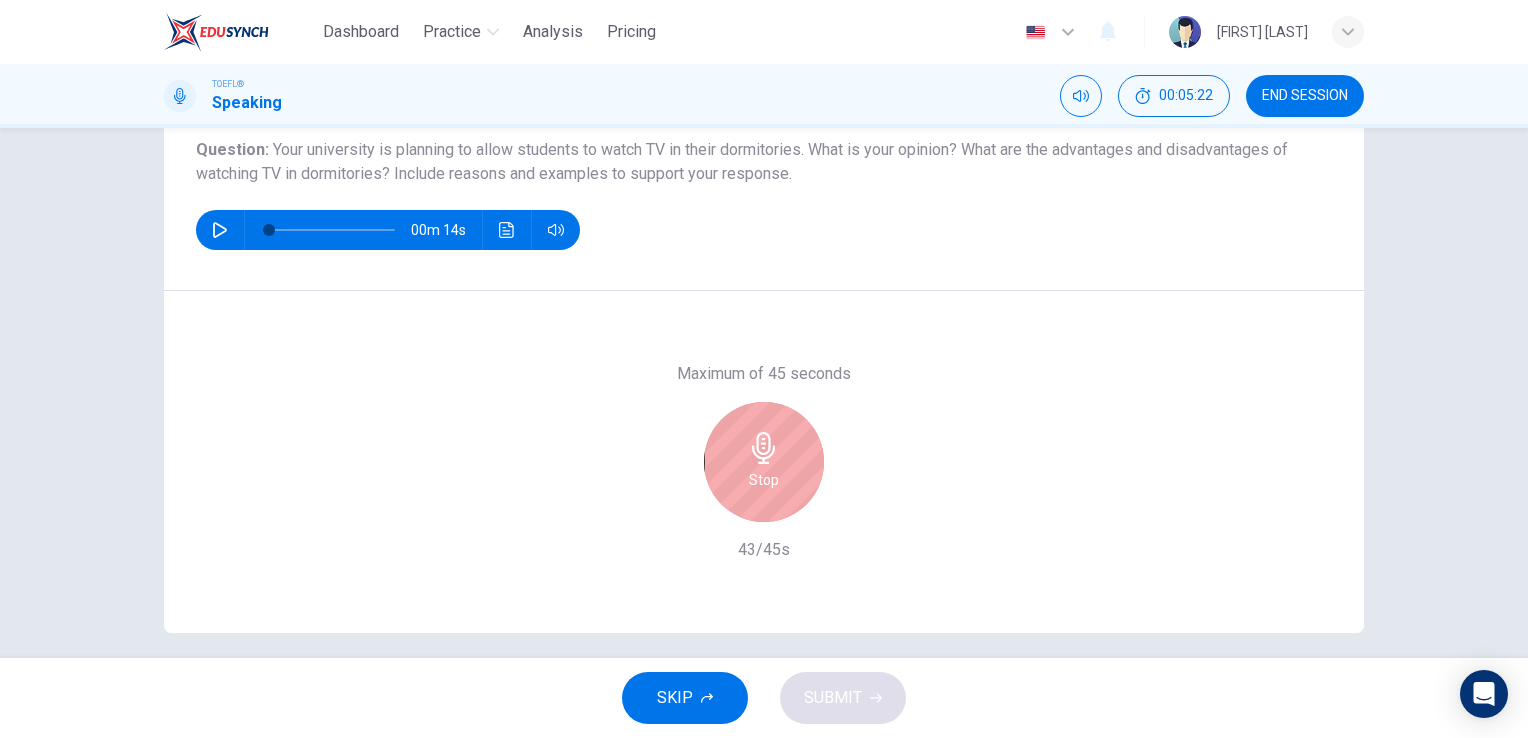 scroll, scrollTop: 244, scrollLeft: 0, axis: vertical 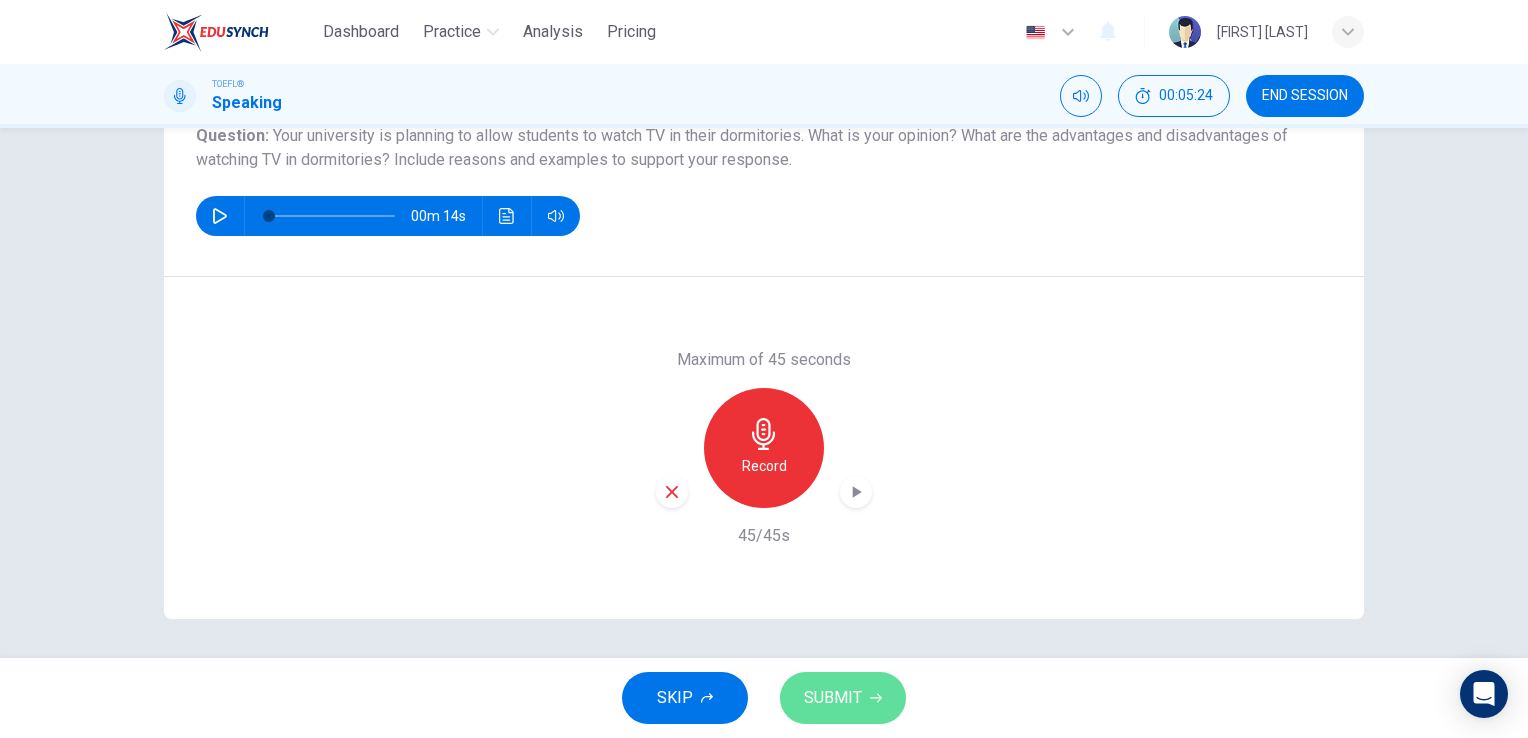 click on "SUBMIT" at bounding box center (843, 698) 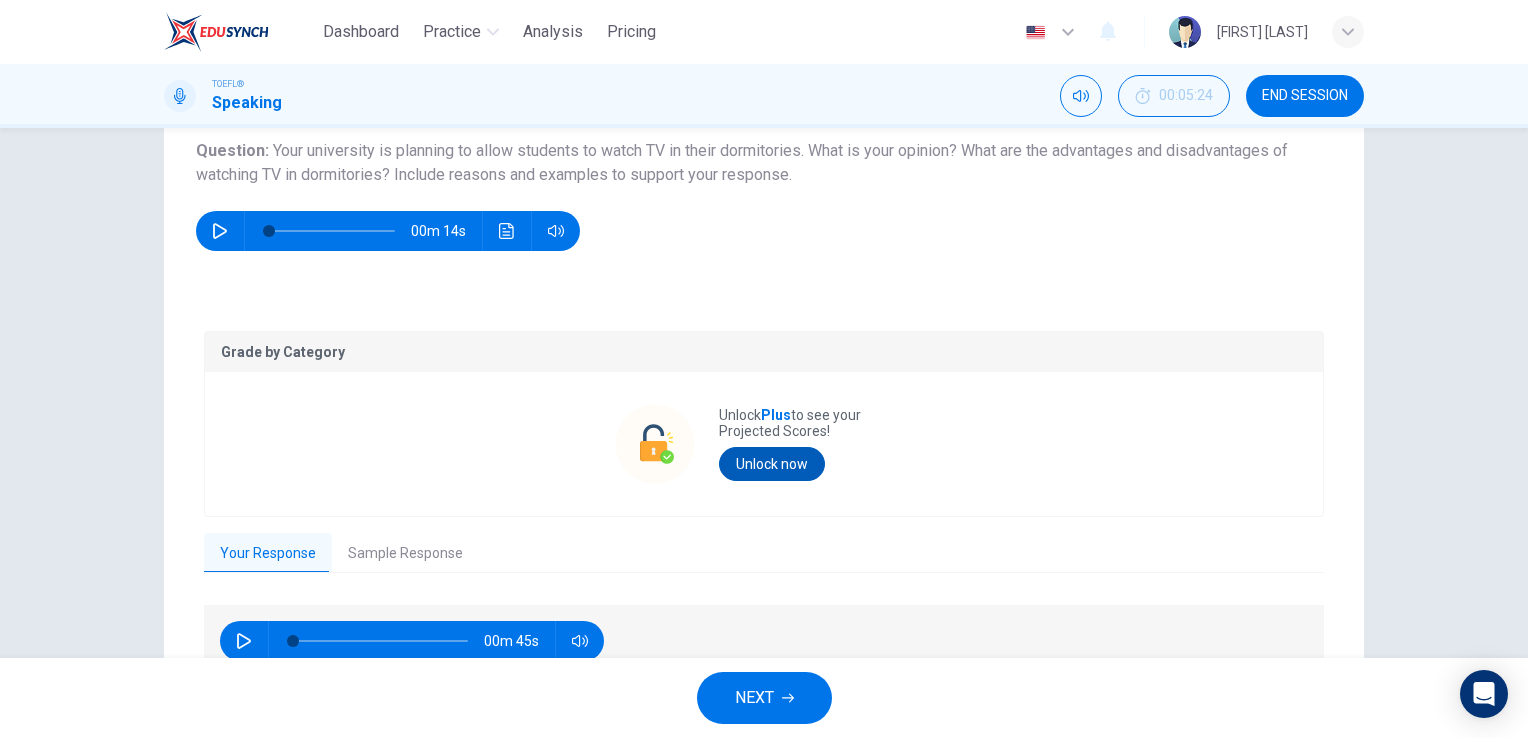 scroll, scrollTop: 29, scrollLeft: 0, axis: vertical 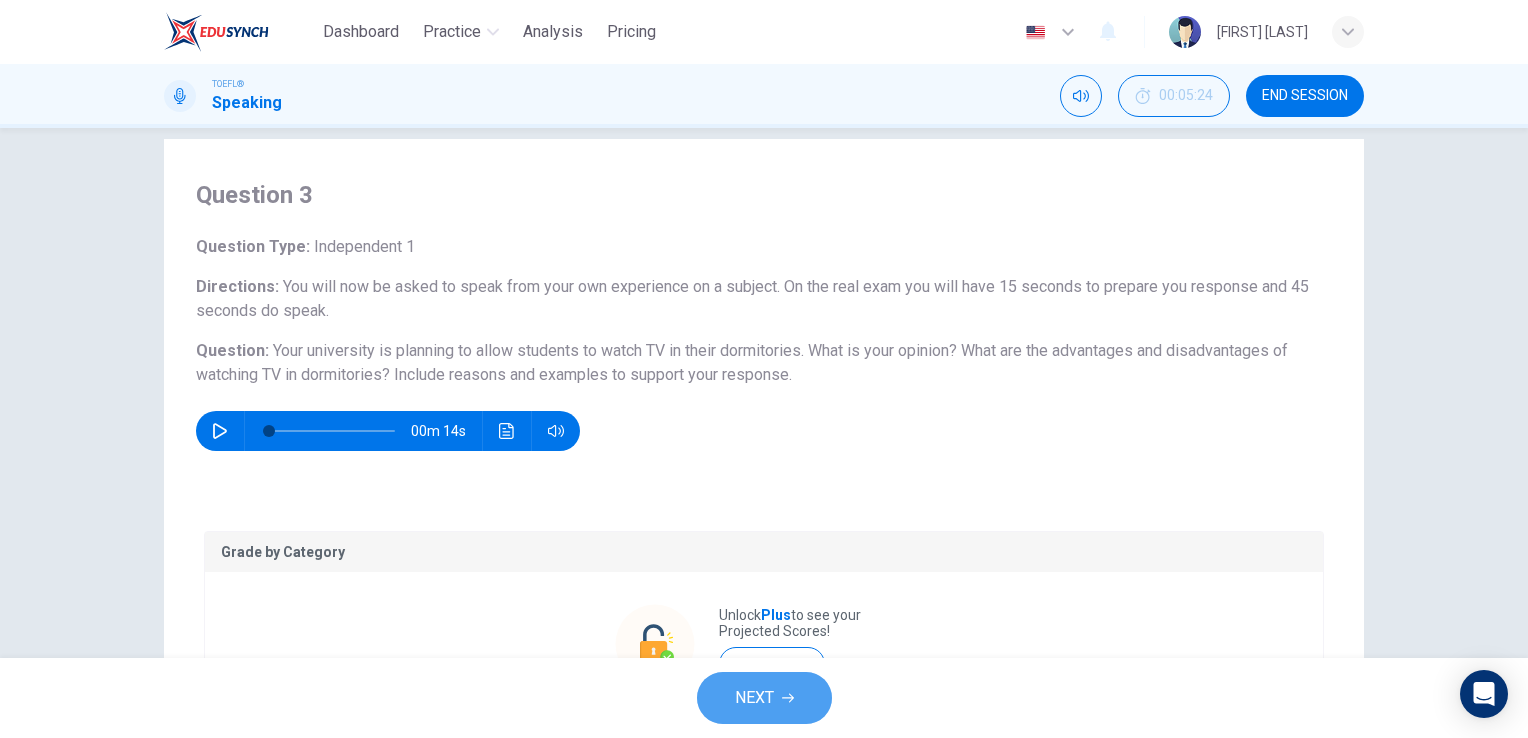 click on "NEXT" at bounding box center (764, 698) 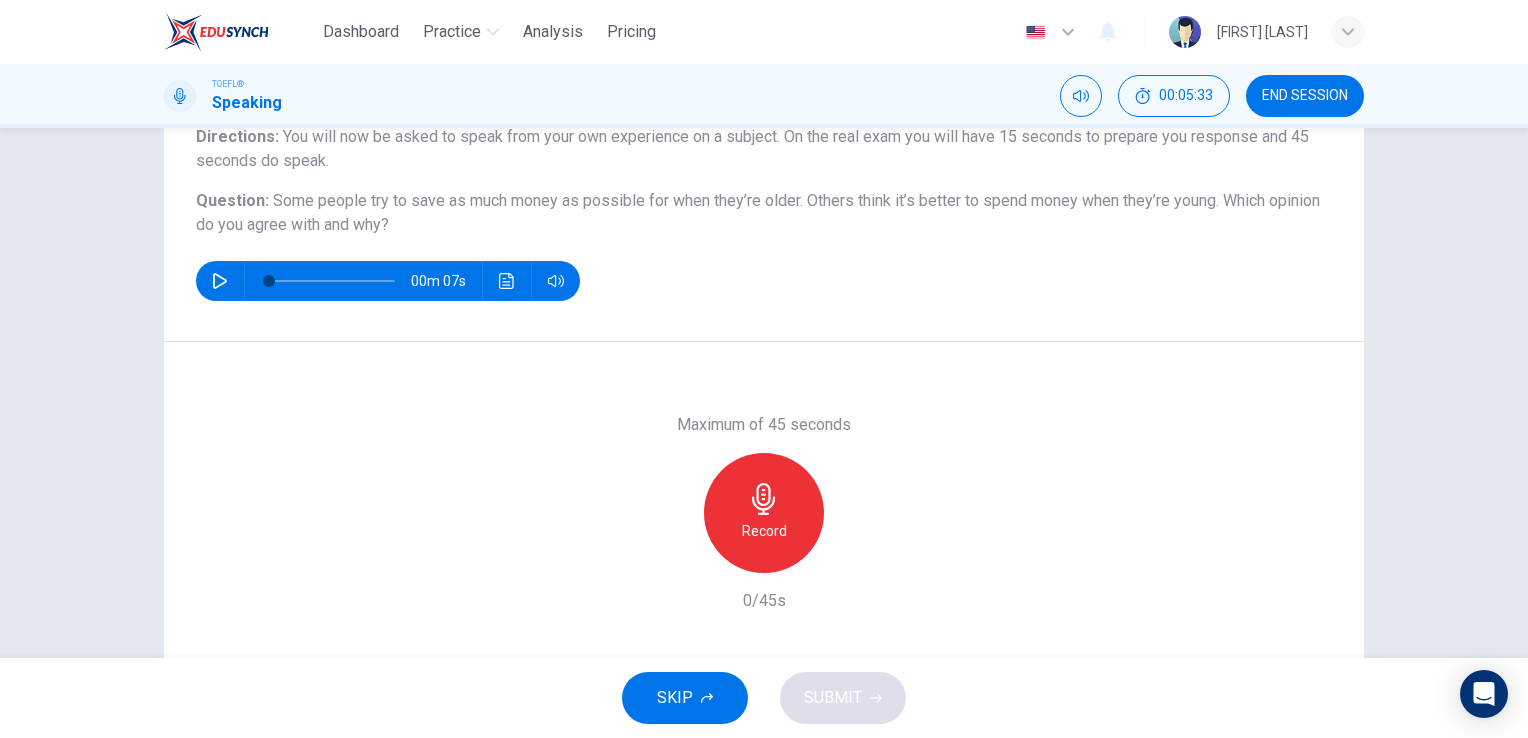 scroll, scrollTop: 144, scrollLeft: 0, axis: vertical 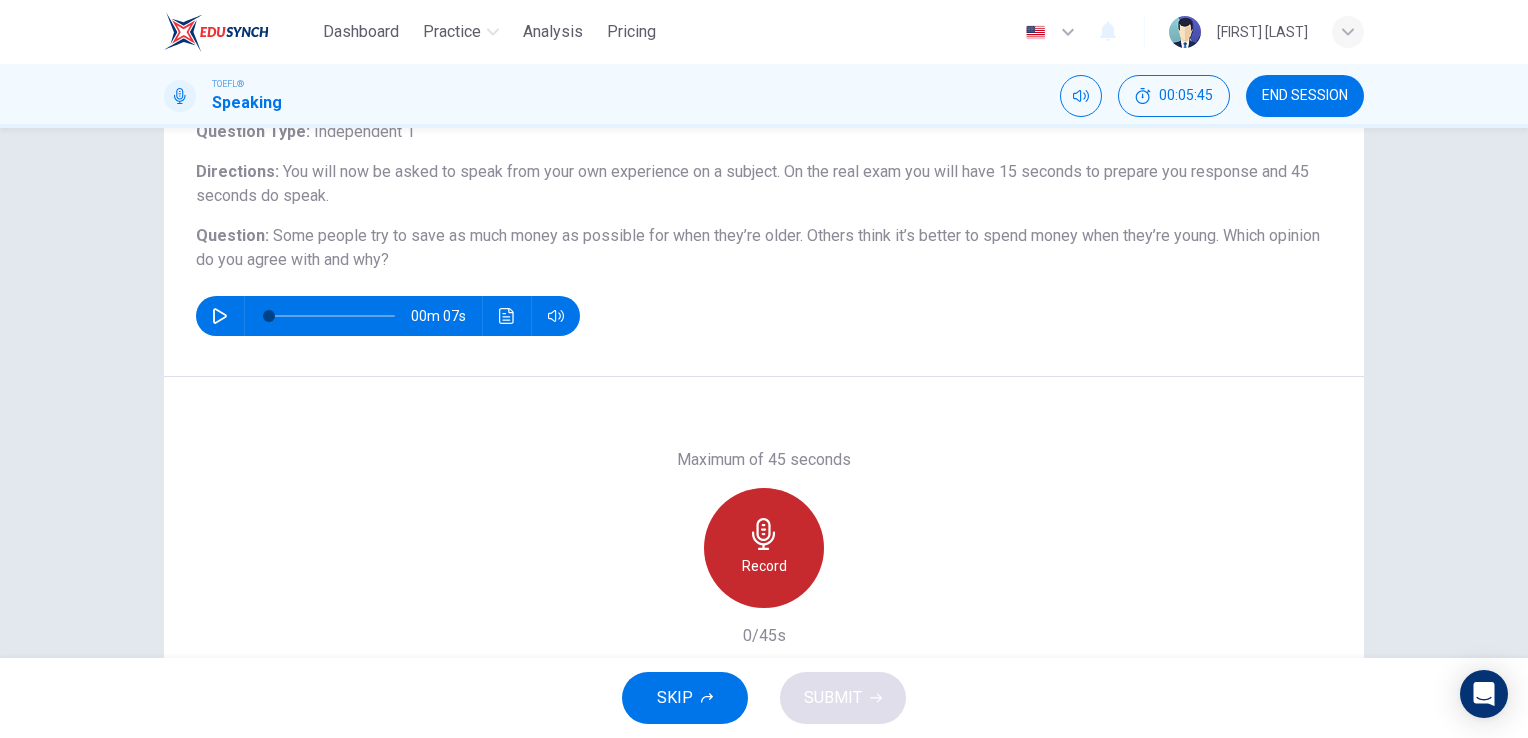 click on "Record" at bounding box center (764, 548) 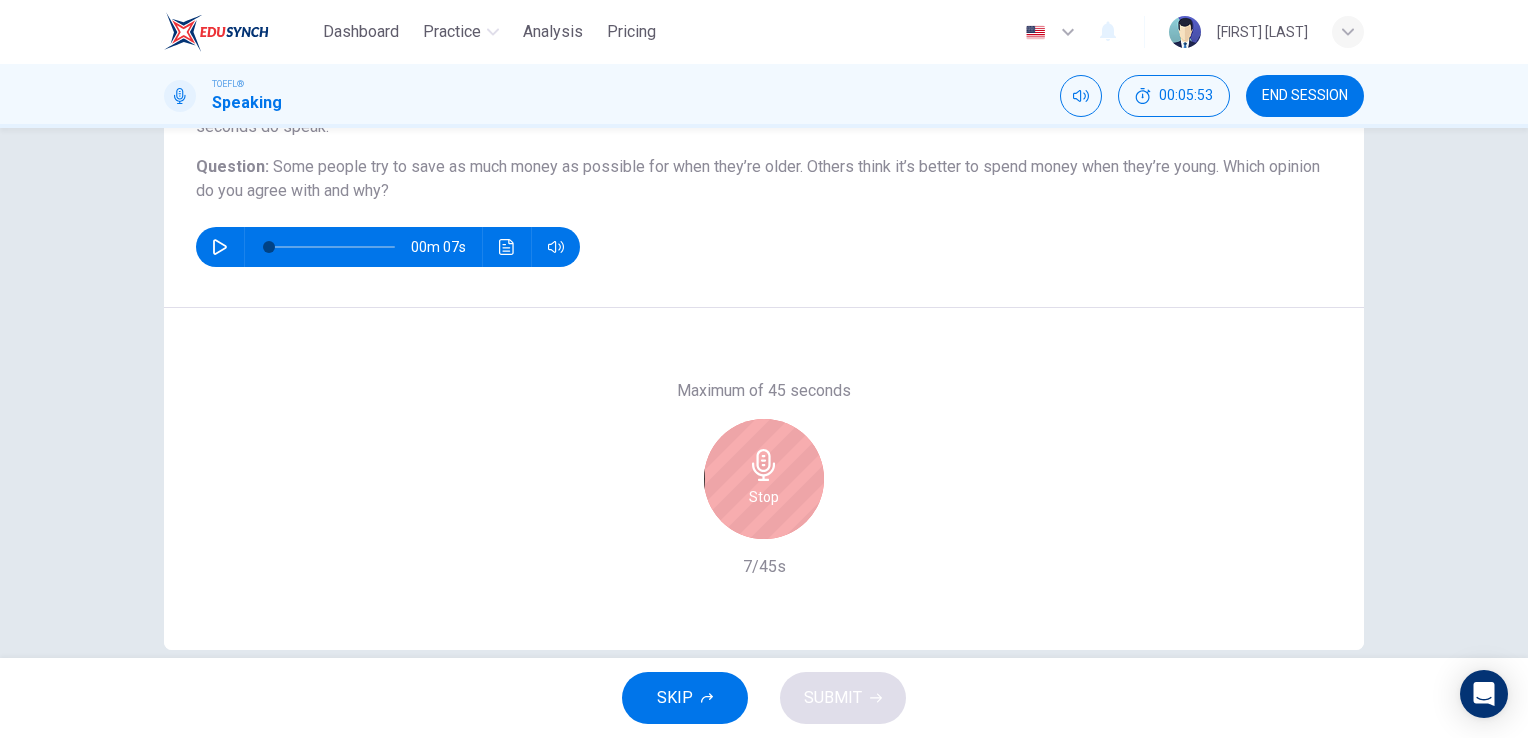 scroll, scrollTop: 244, scrollLeft: 0, axis: vertical 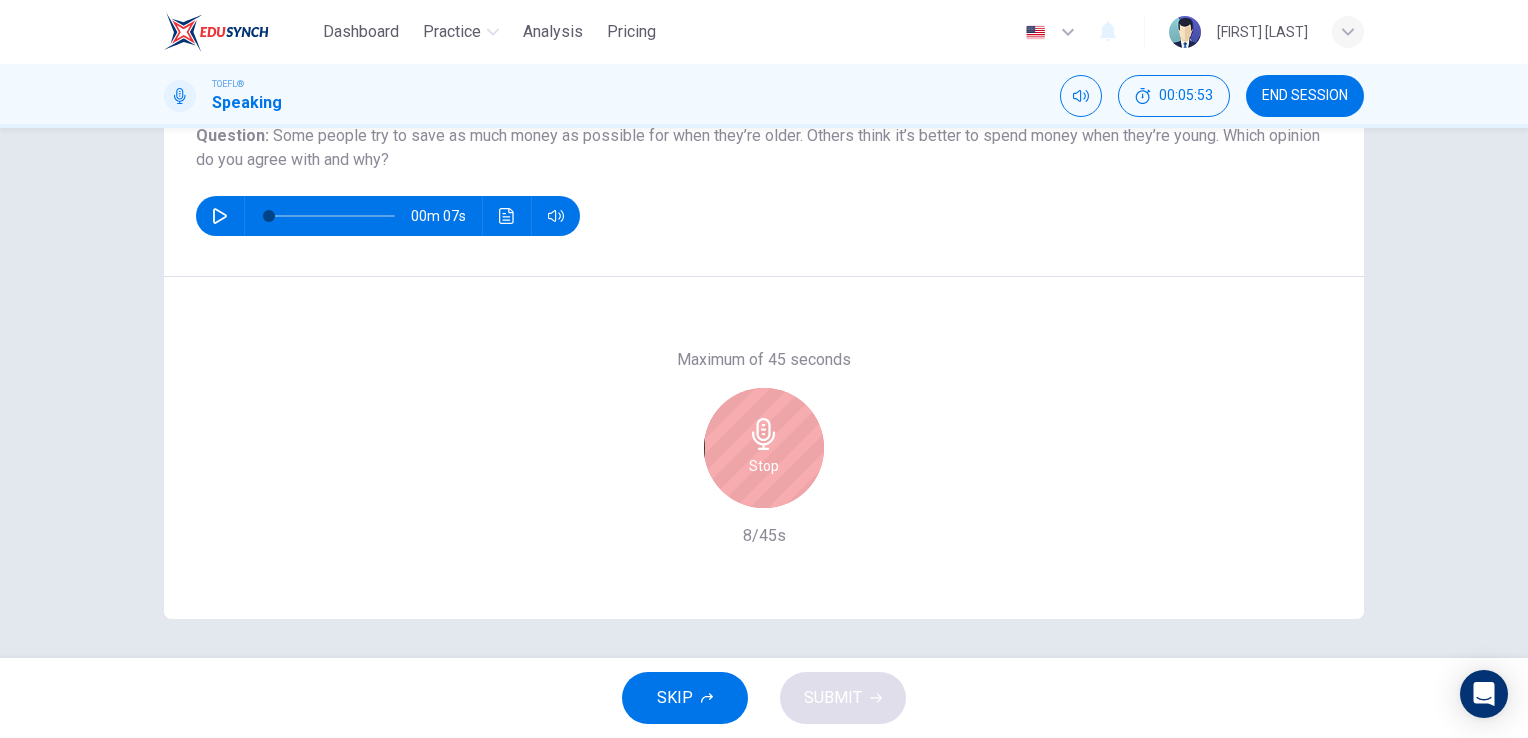 click on "Stop" at bounding box center [764, 448] 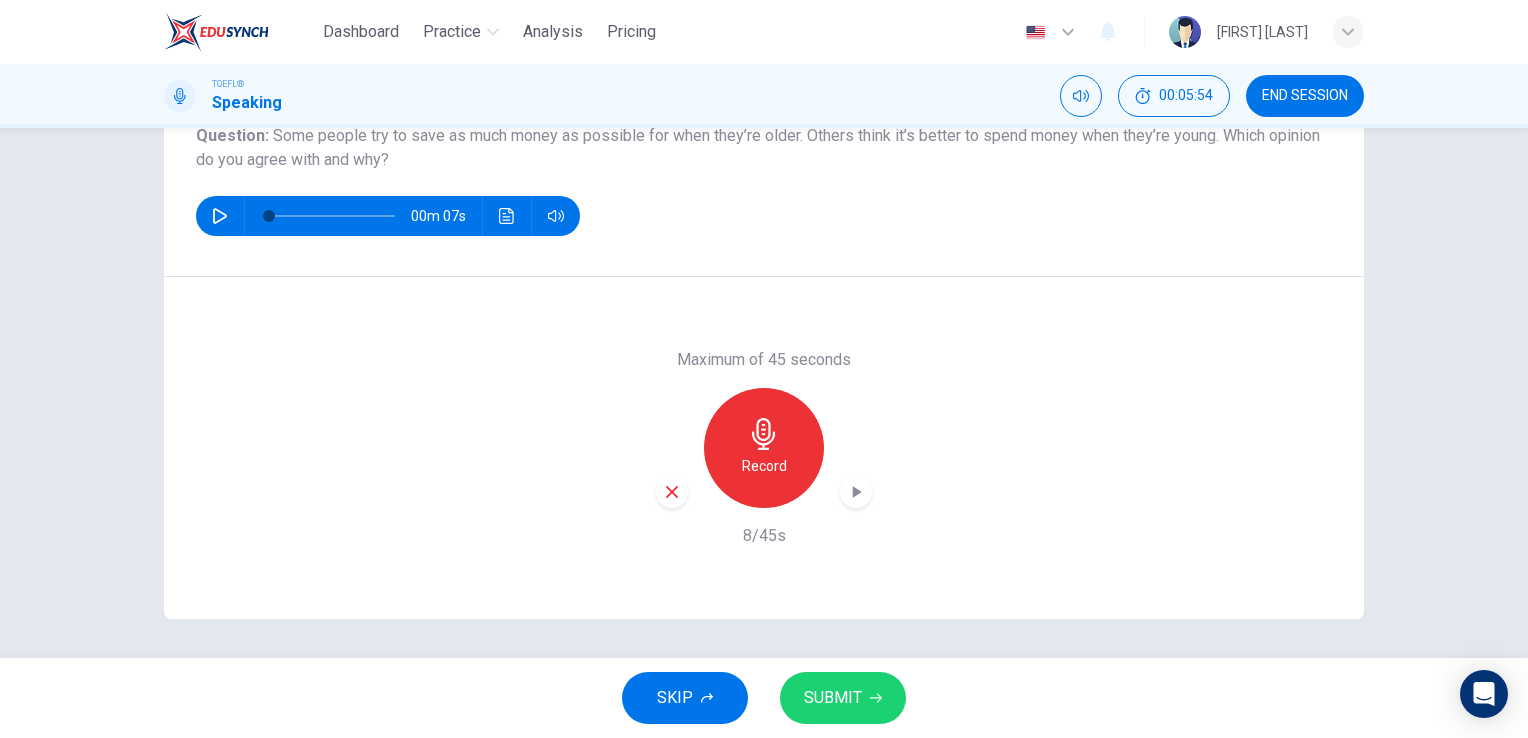 click 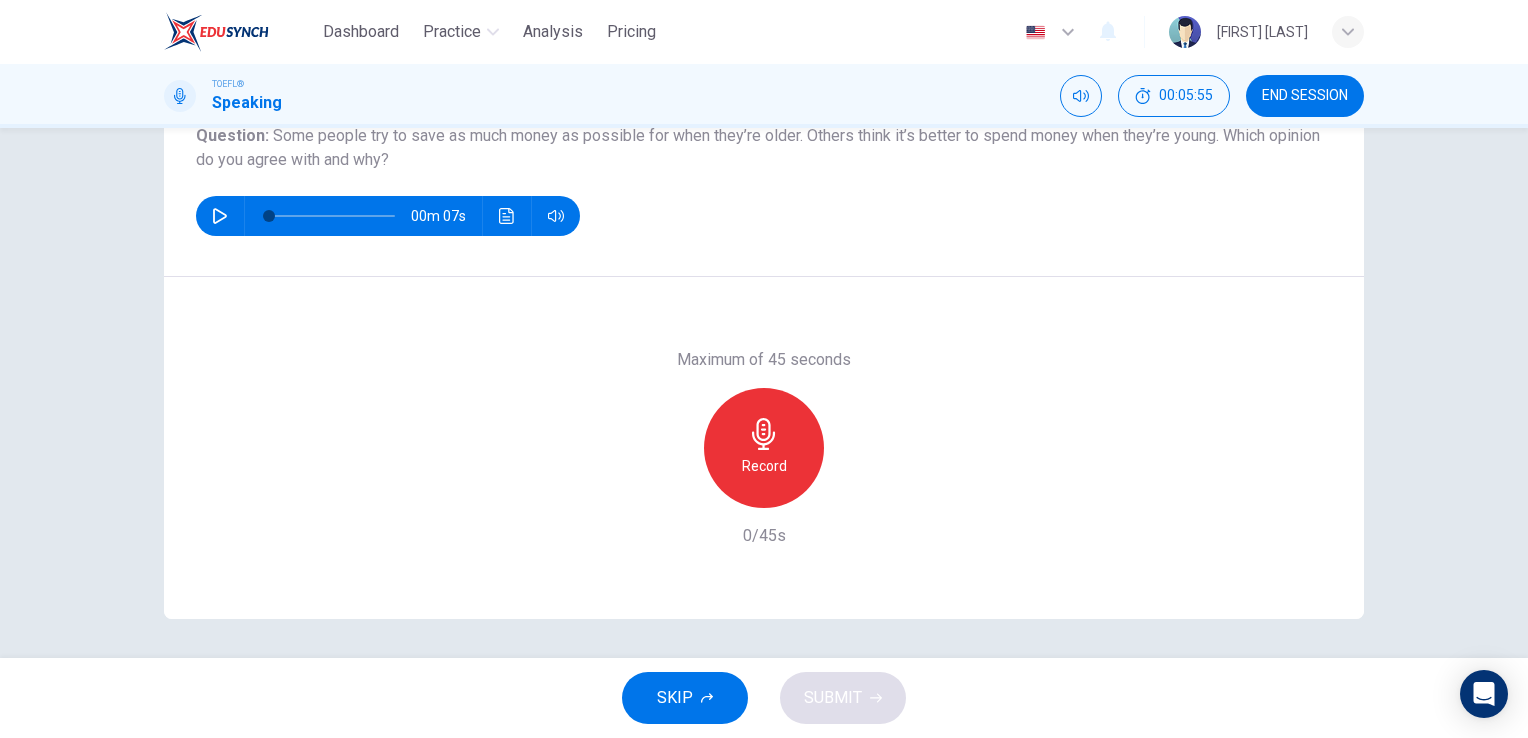 scroll, scrollTop: 144, scrollLeft: 0, axis: vertical 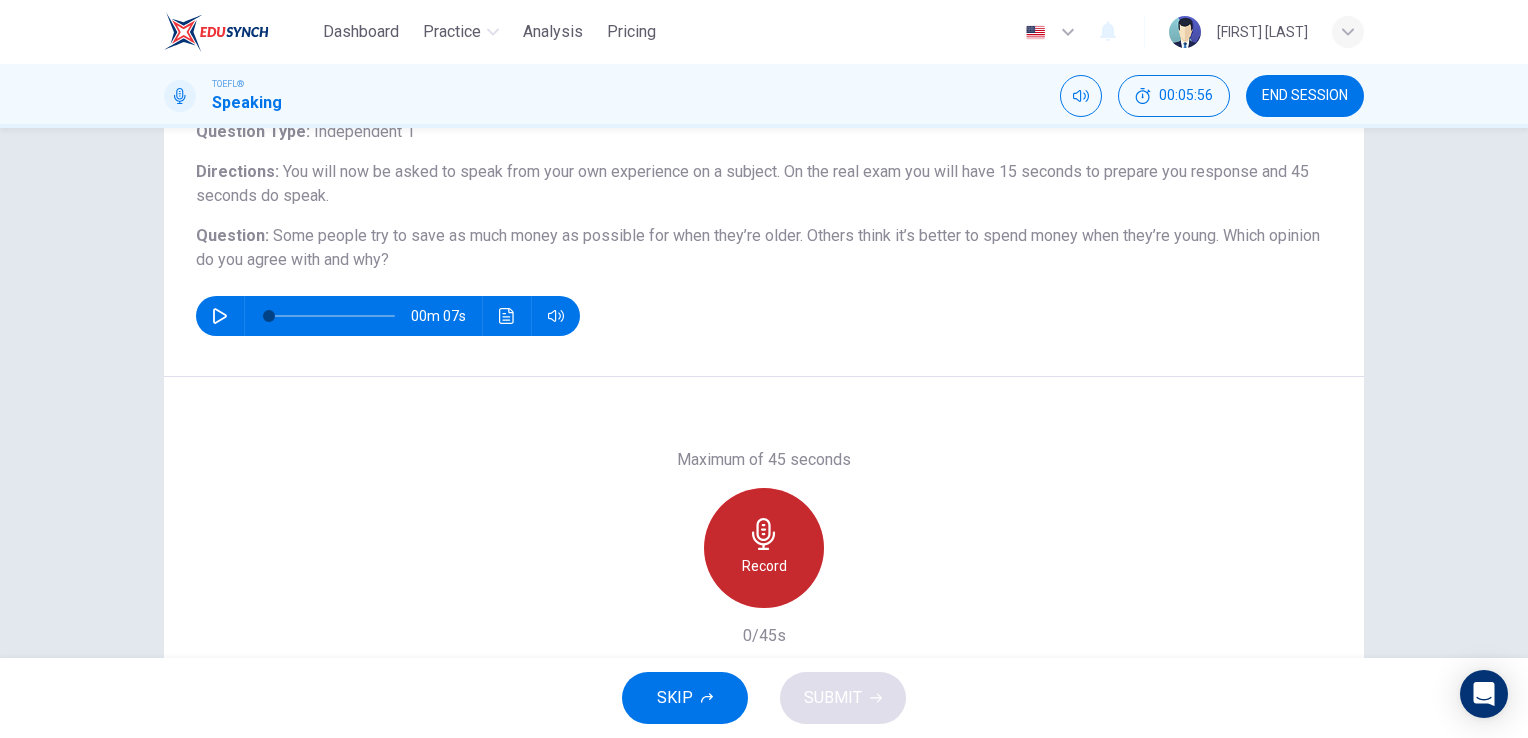 click on "Record" at bounding box center (764, 548) 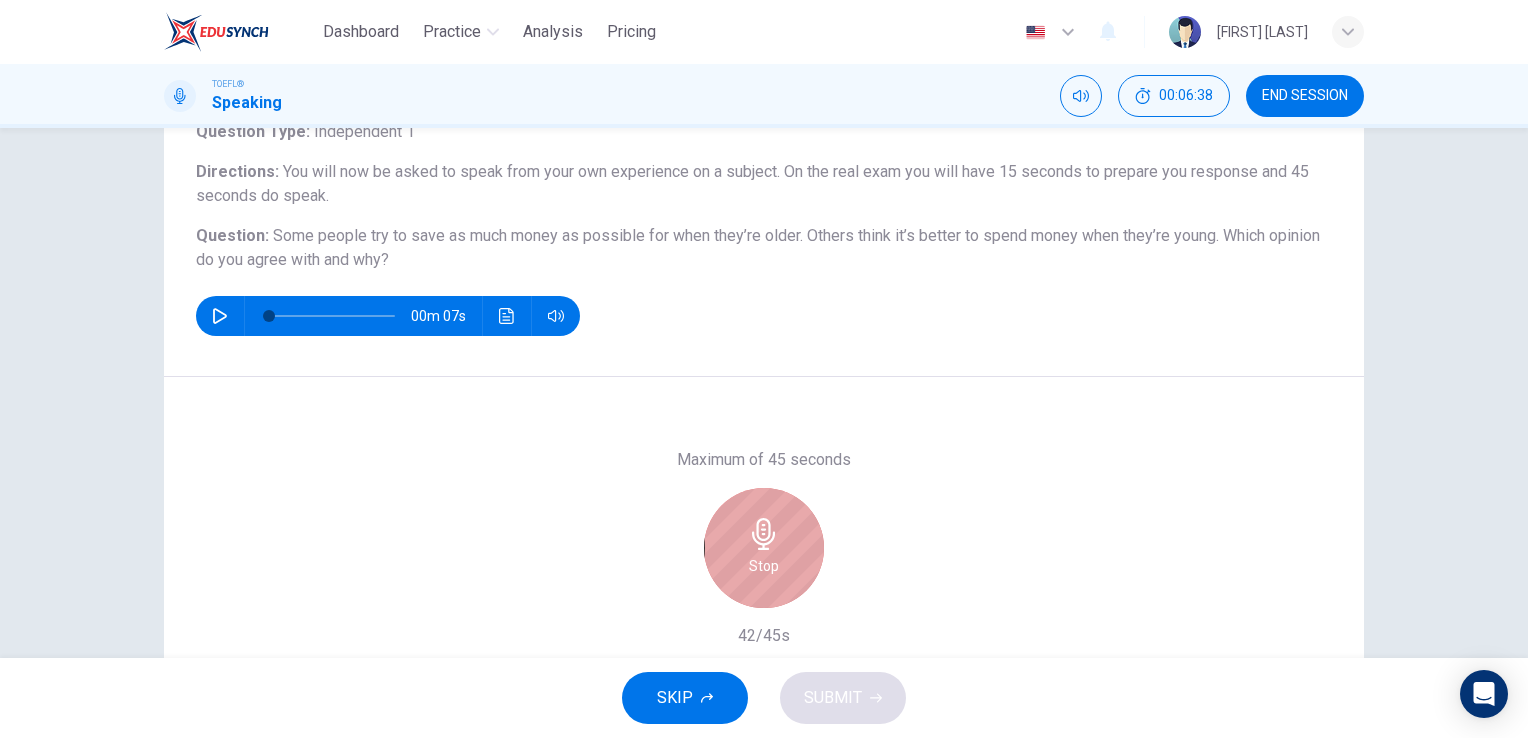 click on "Stop" at bounding box center [764, 548] 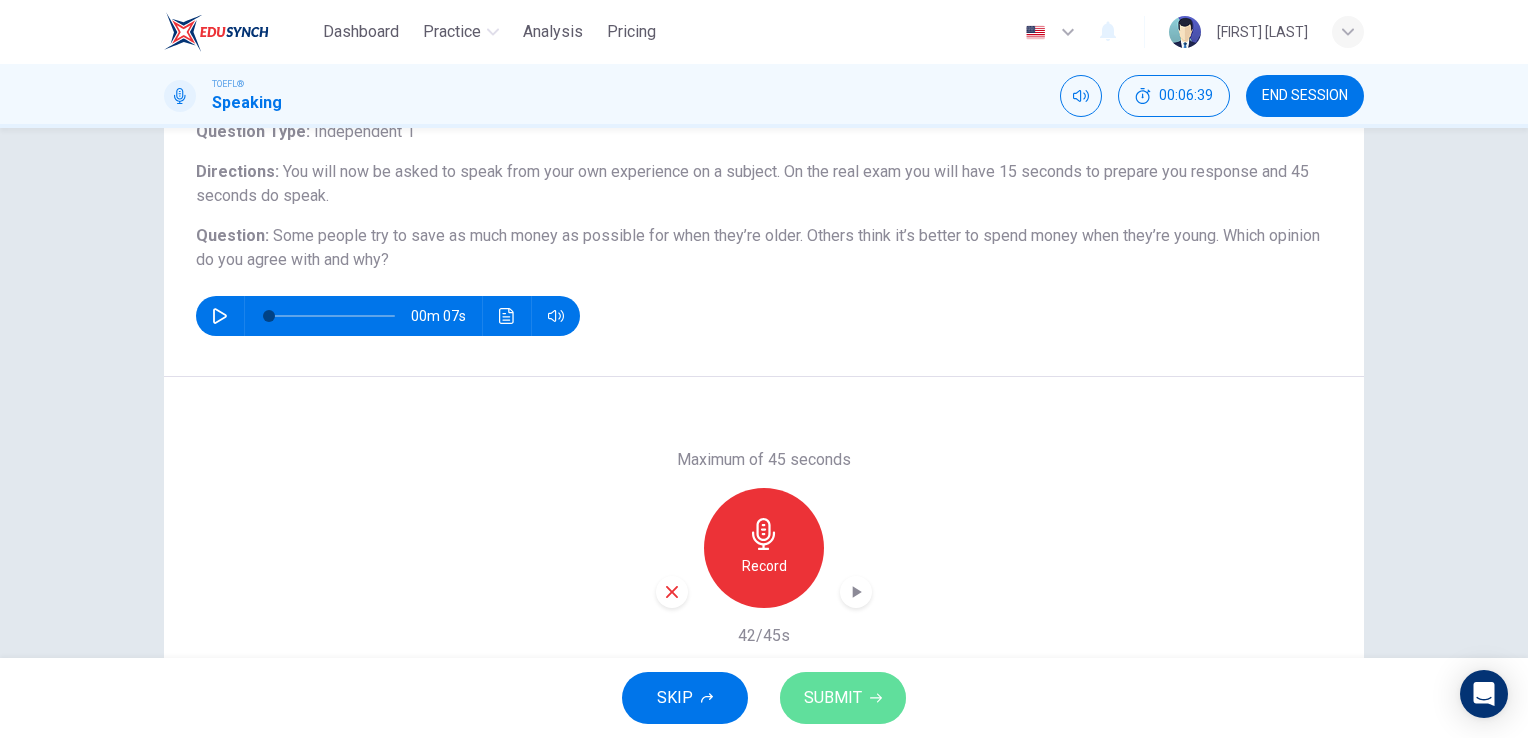 click on "SUBMIT" at bounding box center (843, 698) 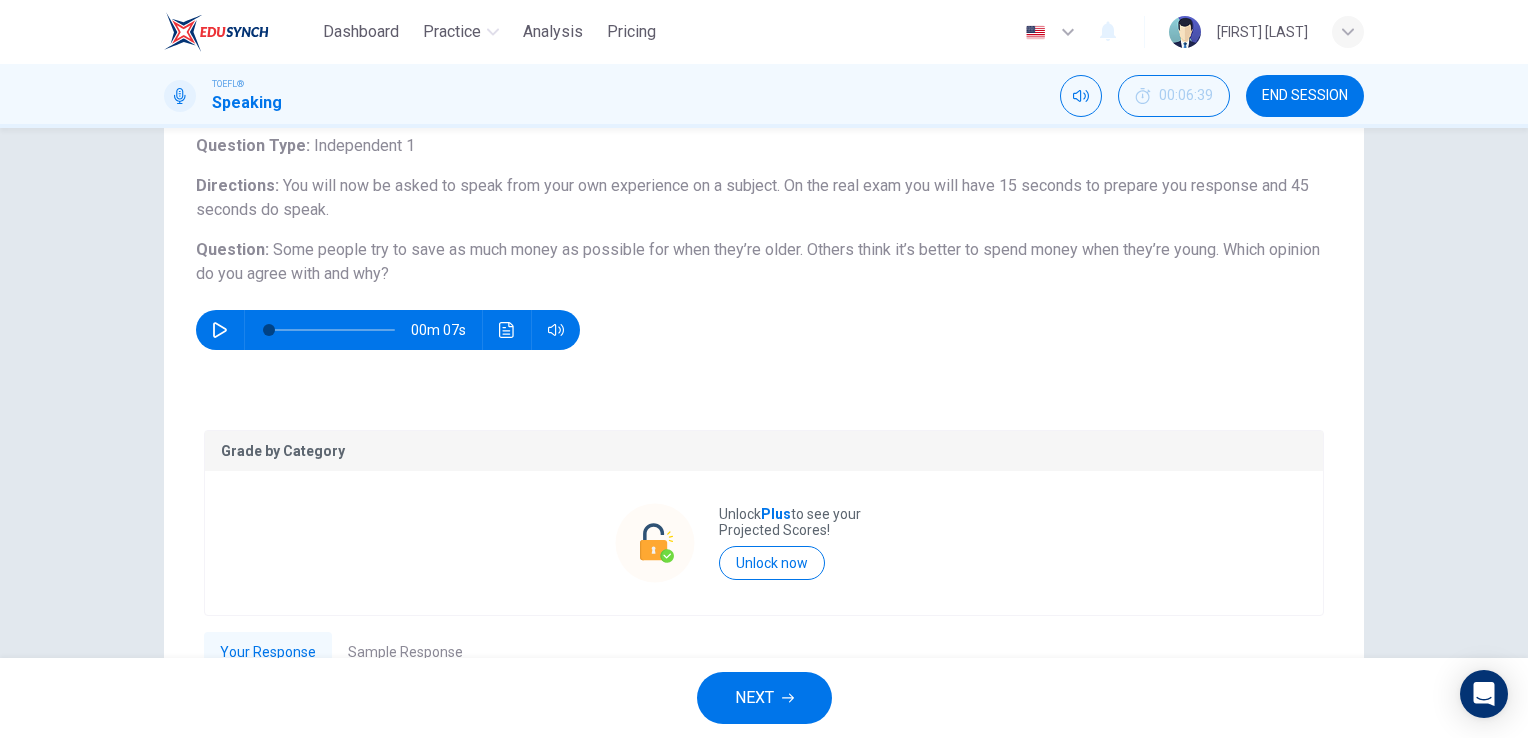 scroll, scrollTop: 129, scrollLeft: 0, axis: vertical 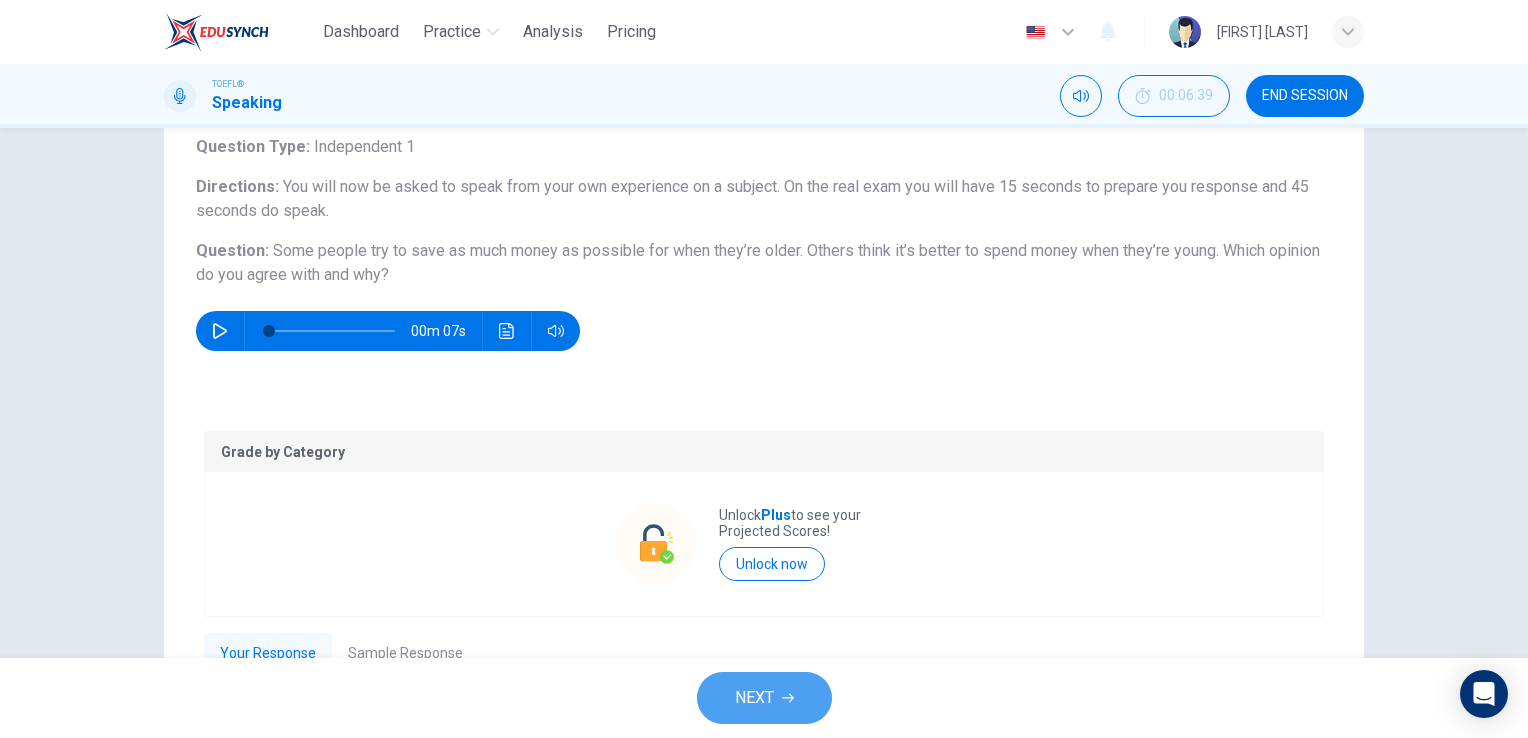 click on "NEXT" at bounding box center (764, 698) 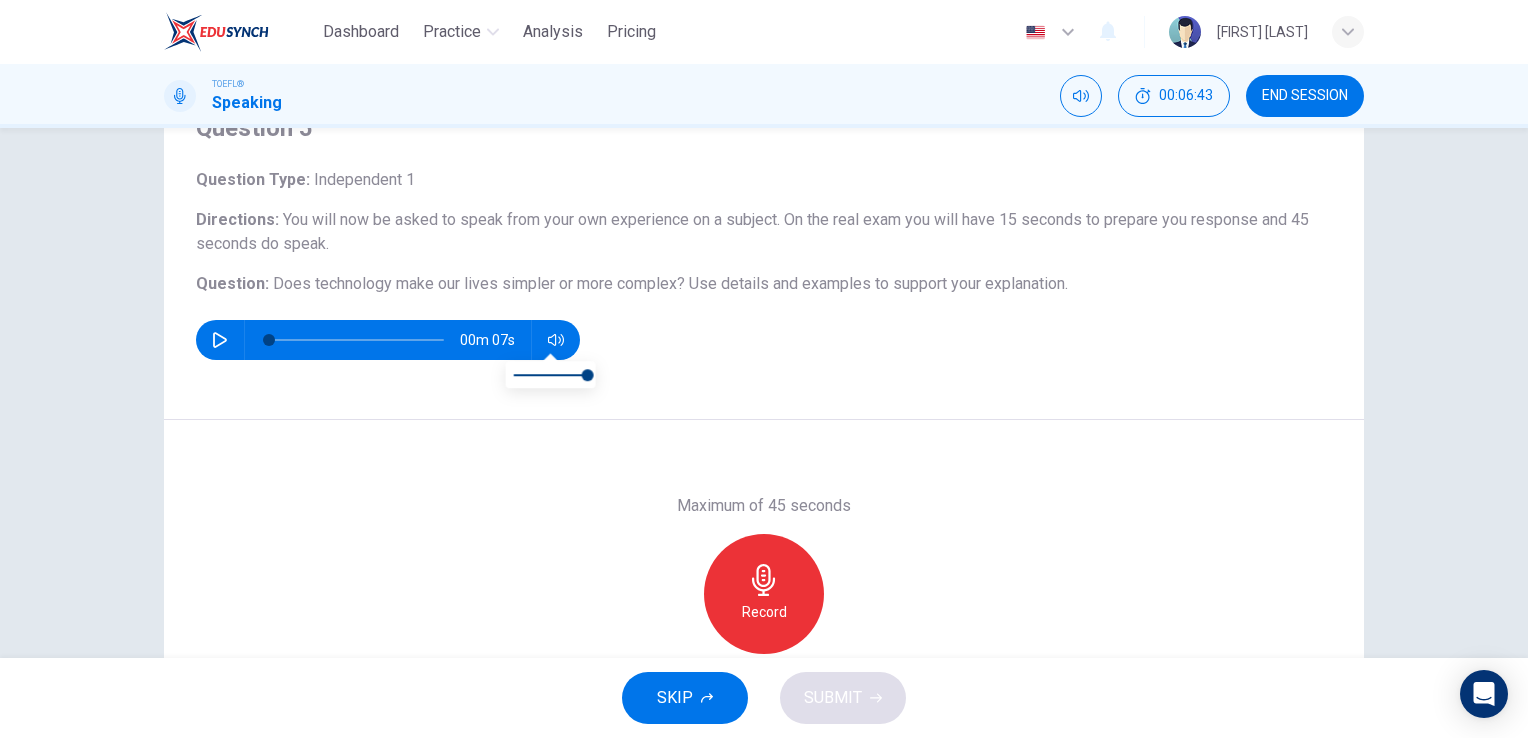 scroll, scrollTop: 200, scrollLeft: 0, axis: vertical 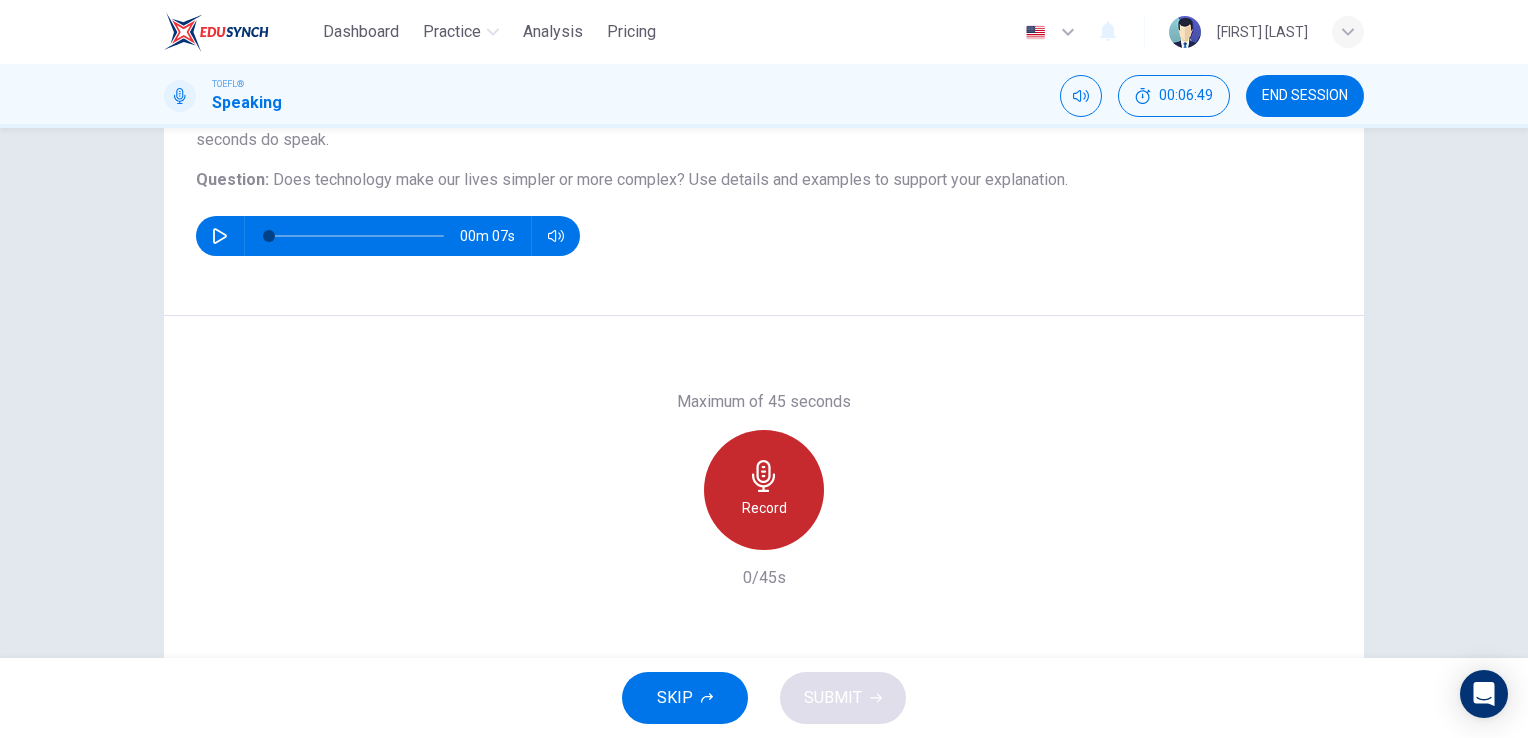 click on "Record" at bounding box center [764, 490] 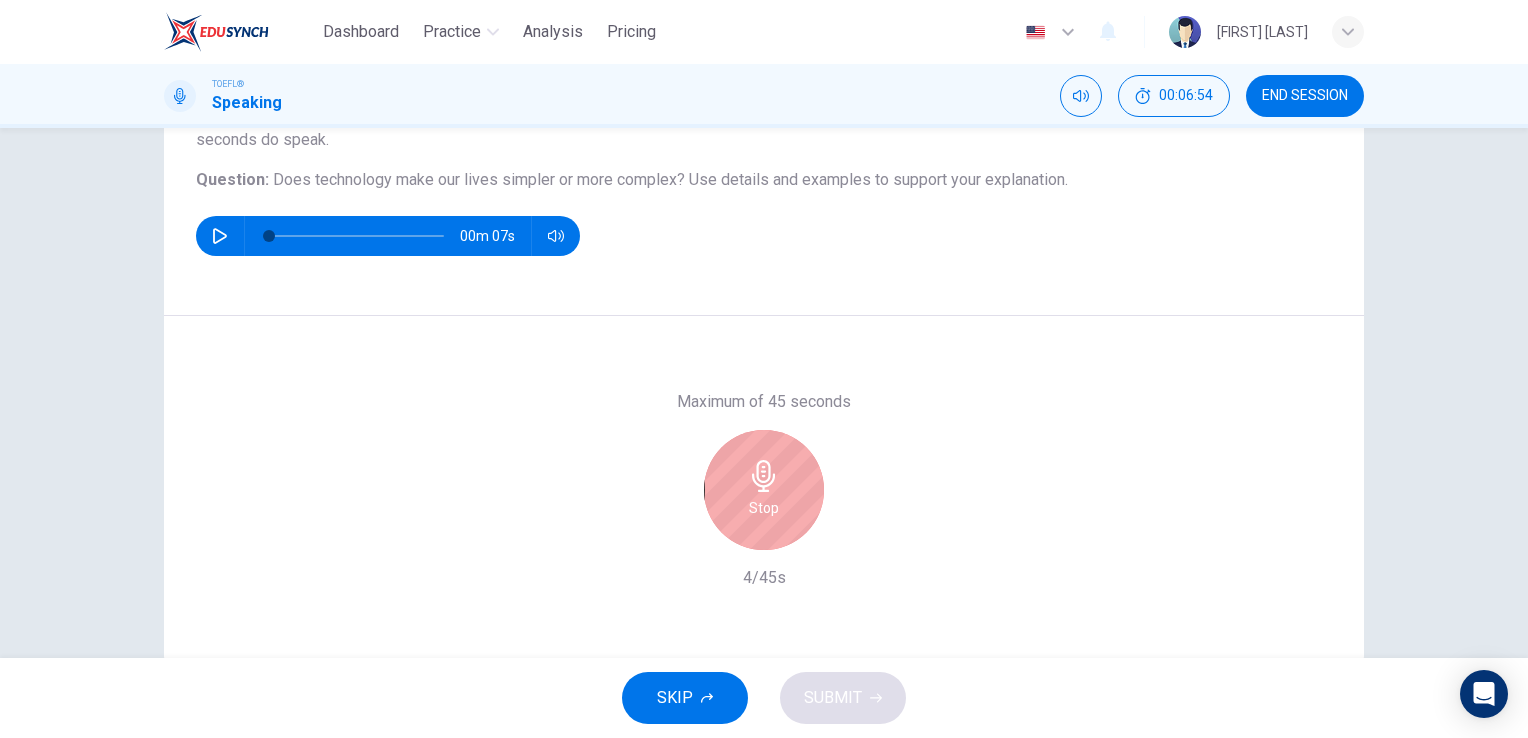 scroll, scrollTop: 100, scrollLeft: 0, axis: vertical 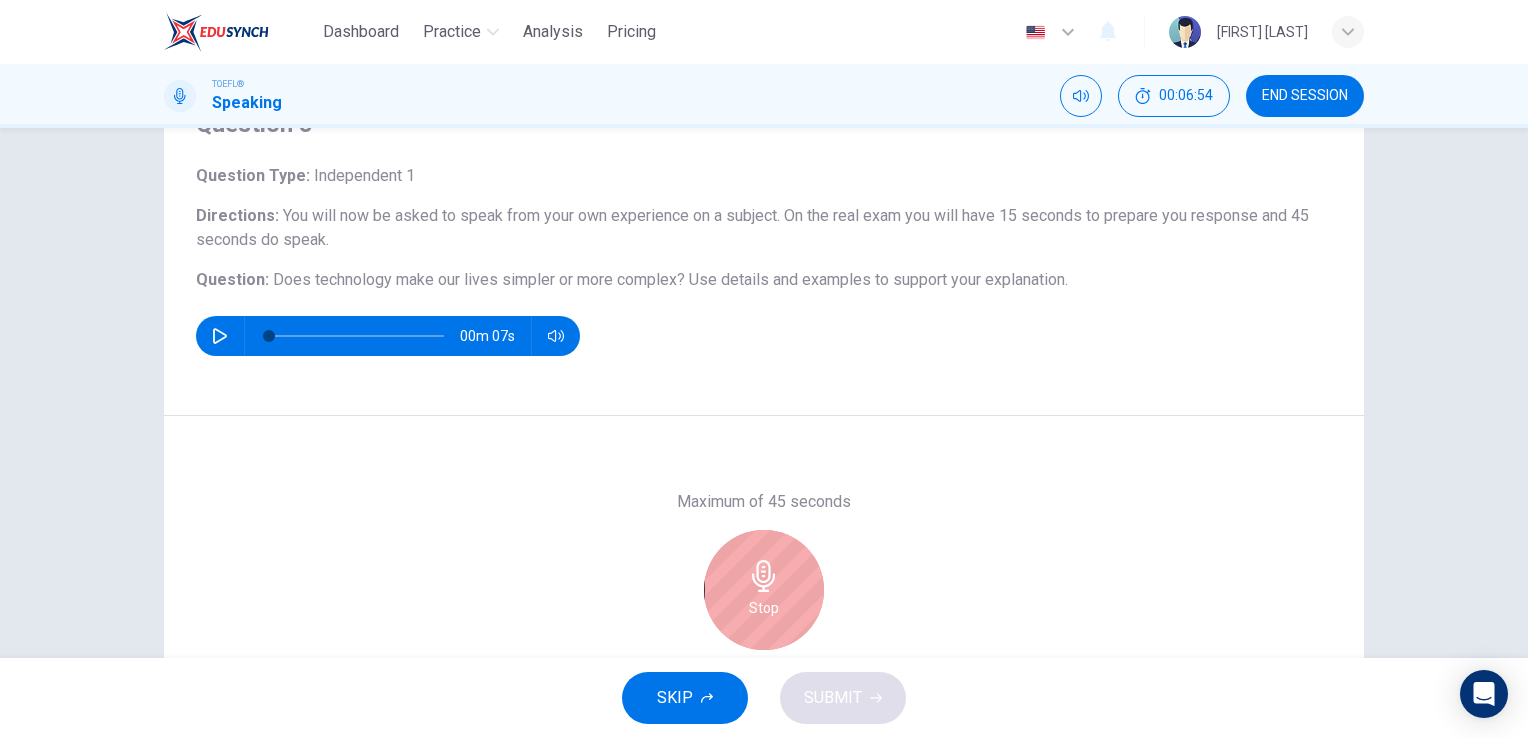 click 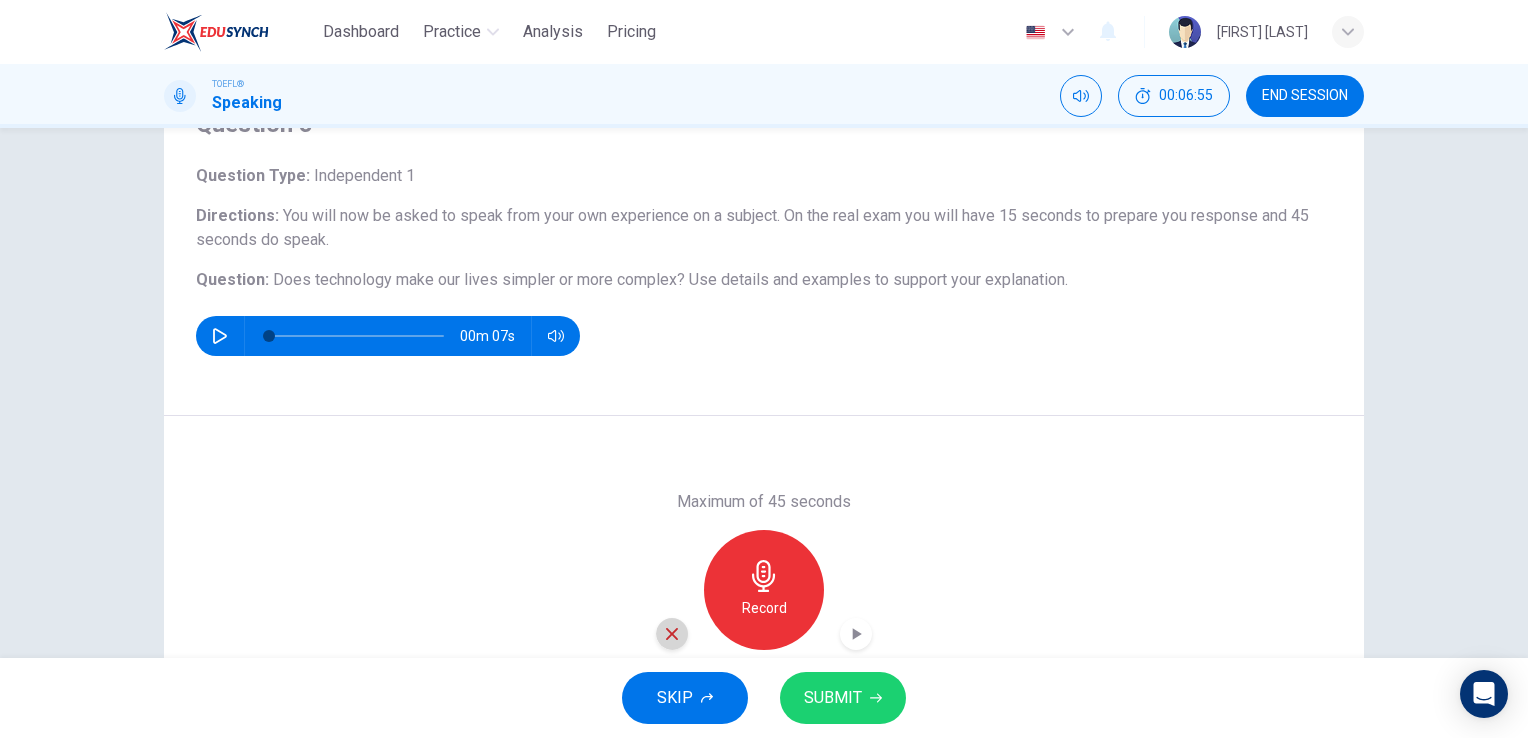 click 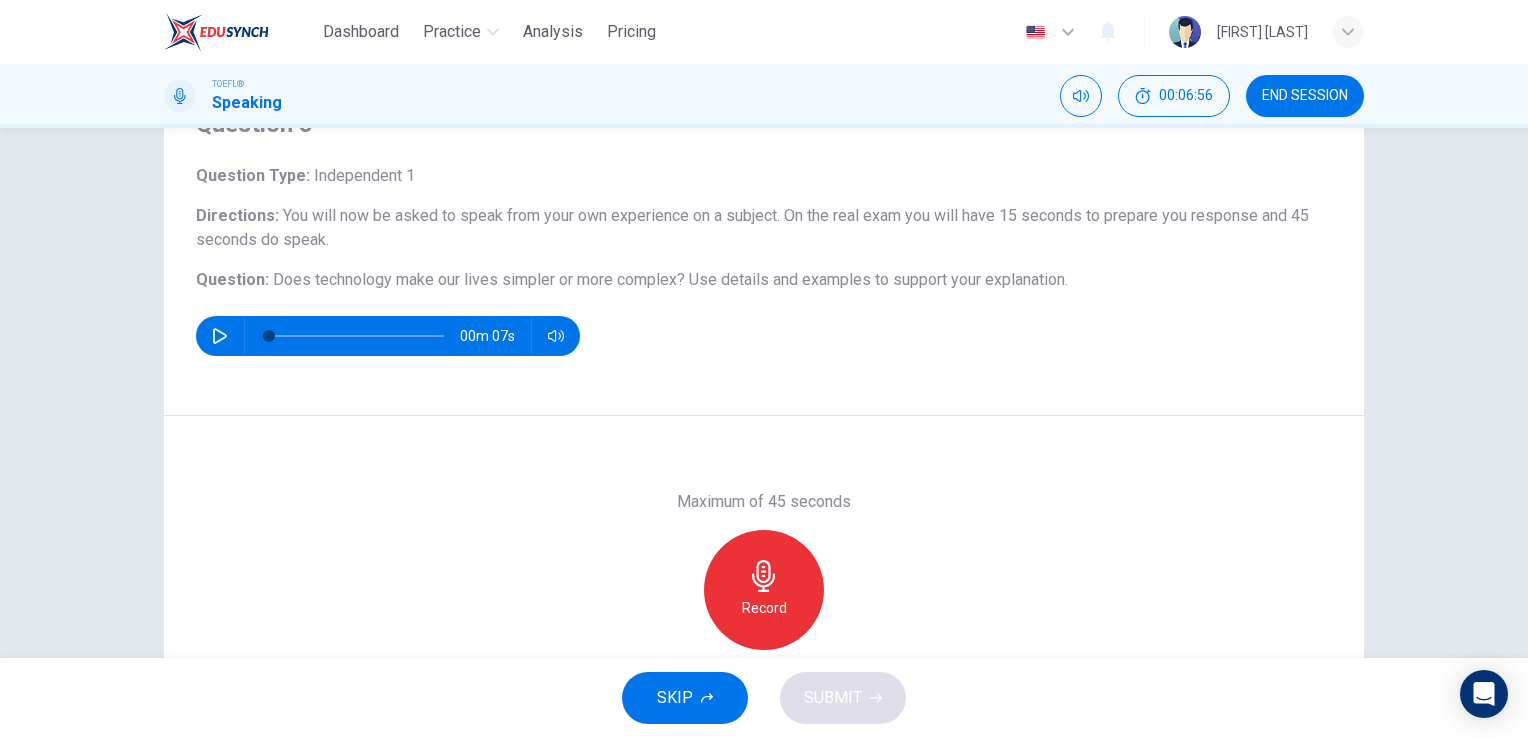 click on "Record" at bounding box center (764, 590) 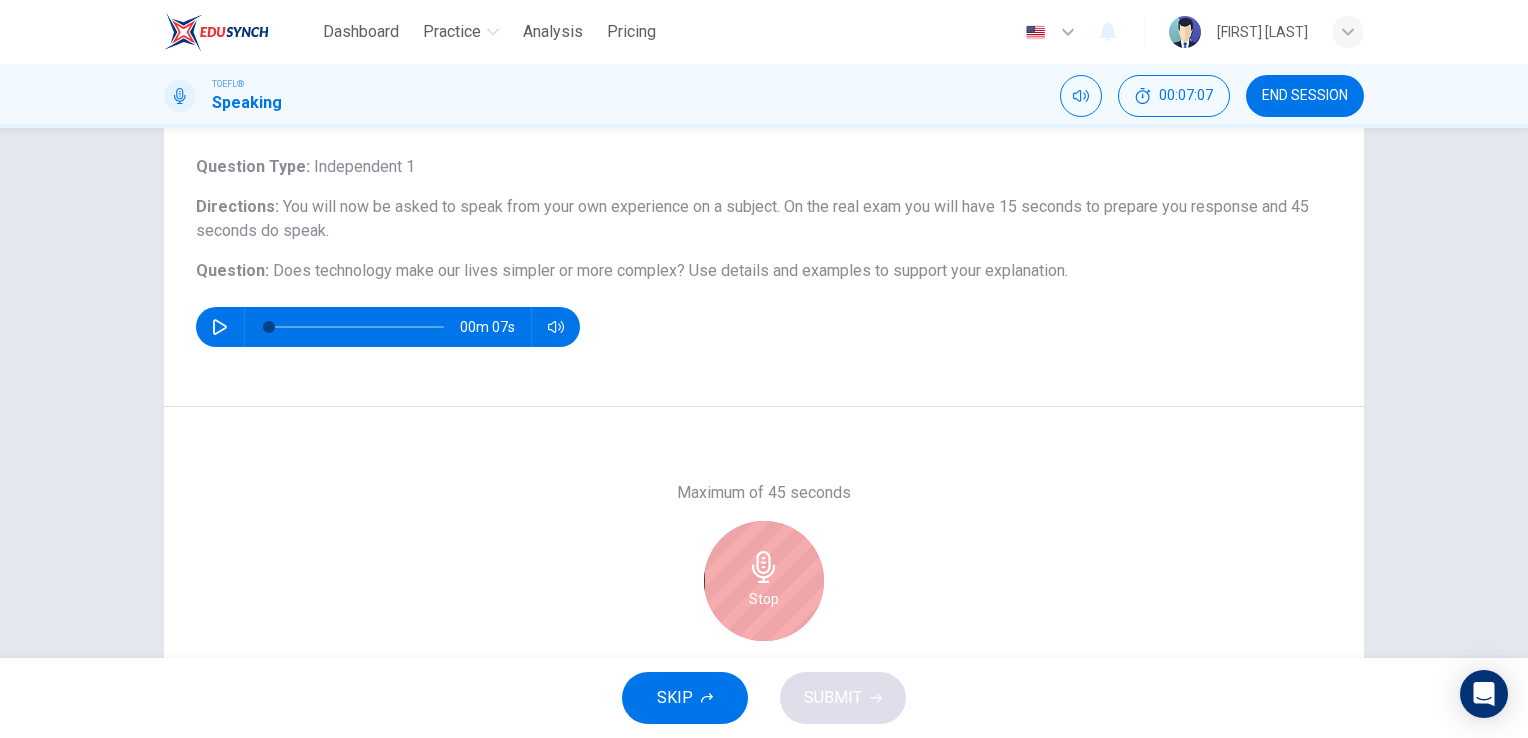 scroll, scrollTop: 244, scrollLeft: 0, axis: vertical 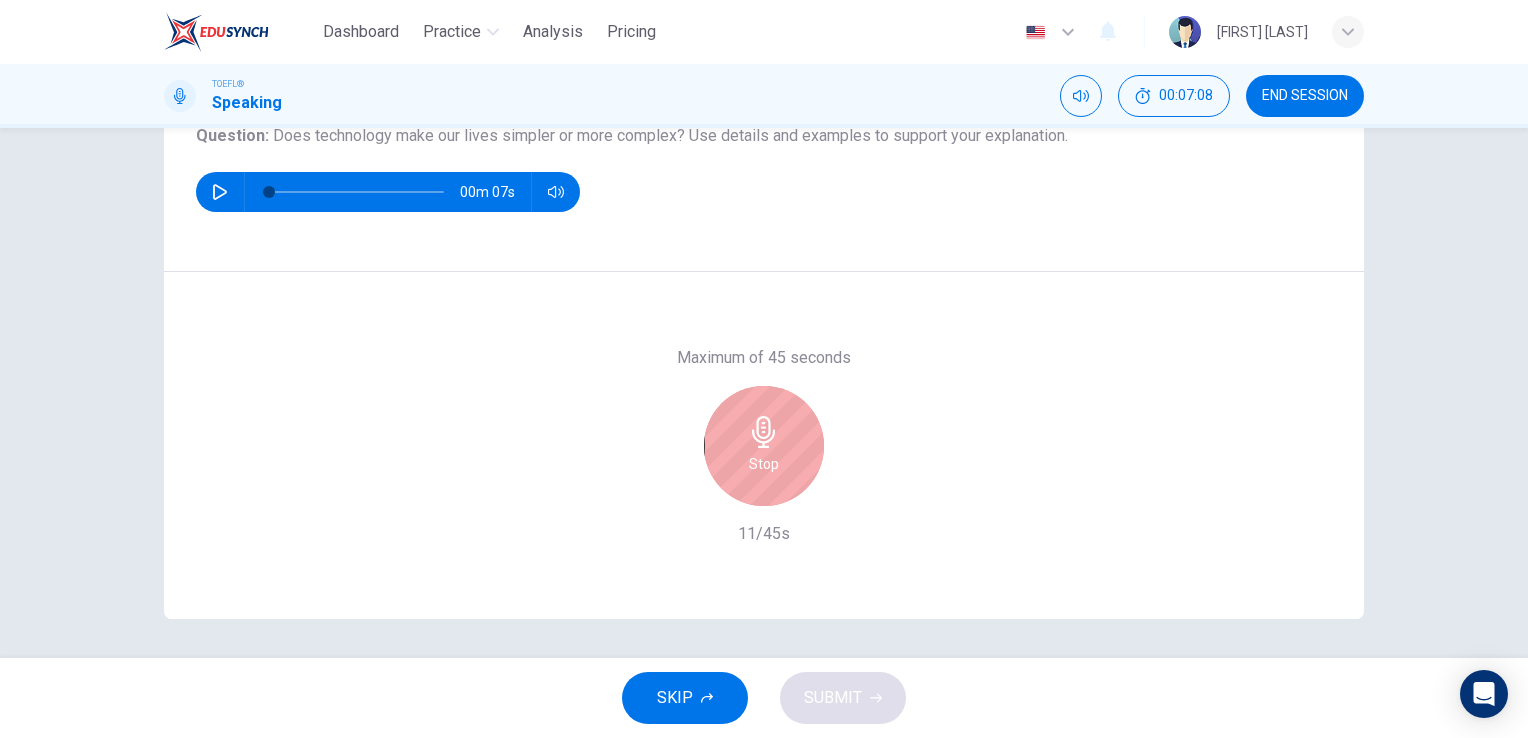 click on "Stop" at bounding box center (764, 446) 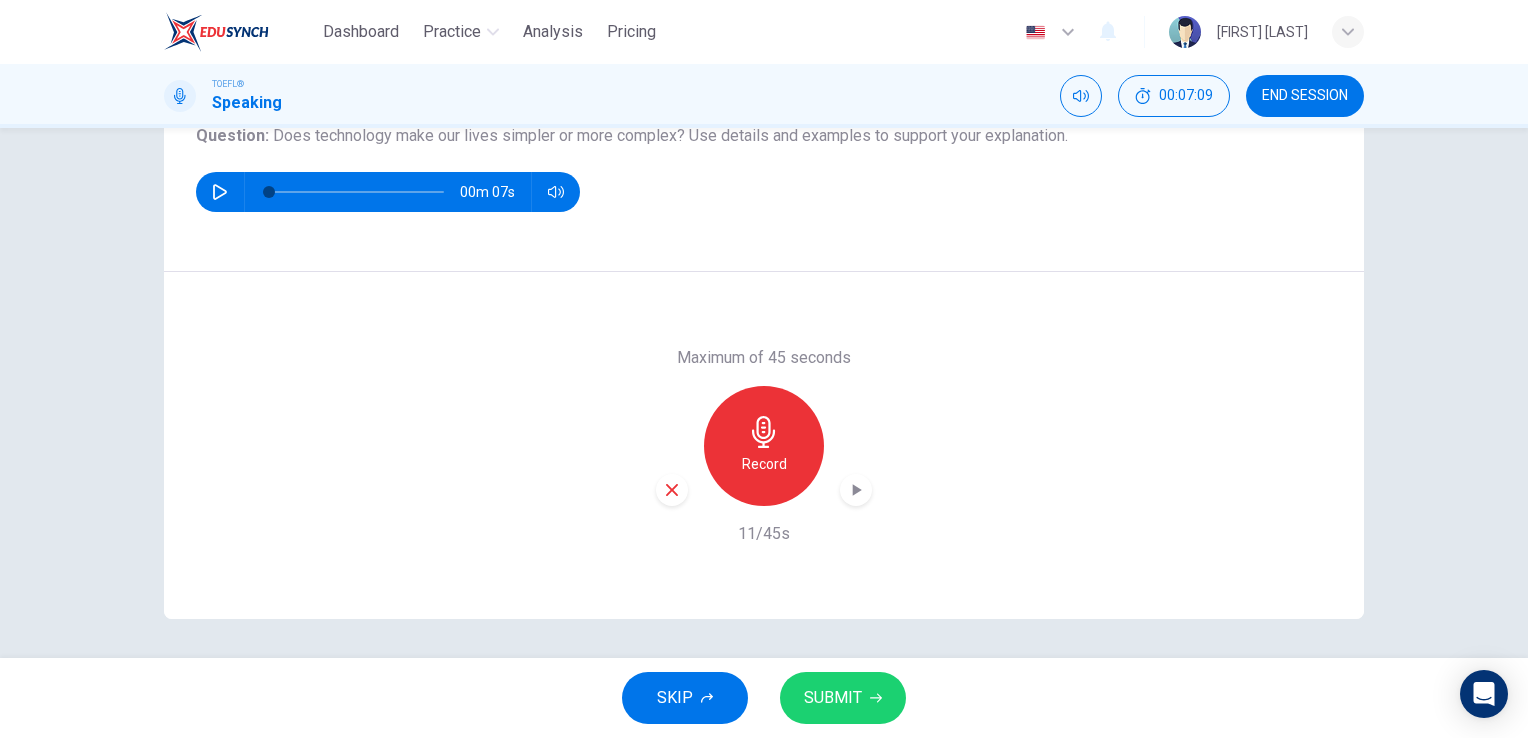 click on "Record" at bounding box center [764, 446] 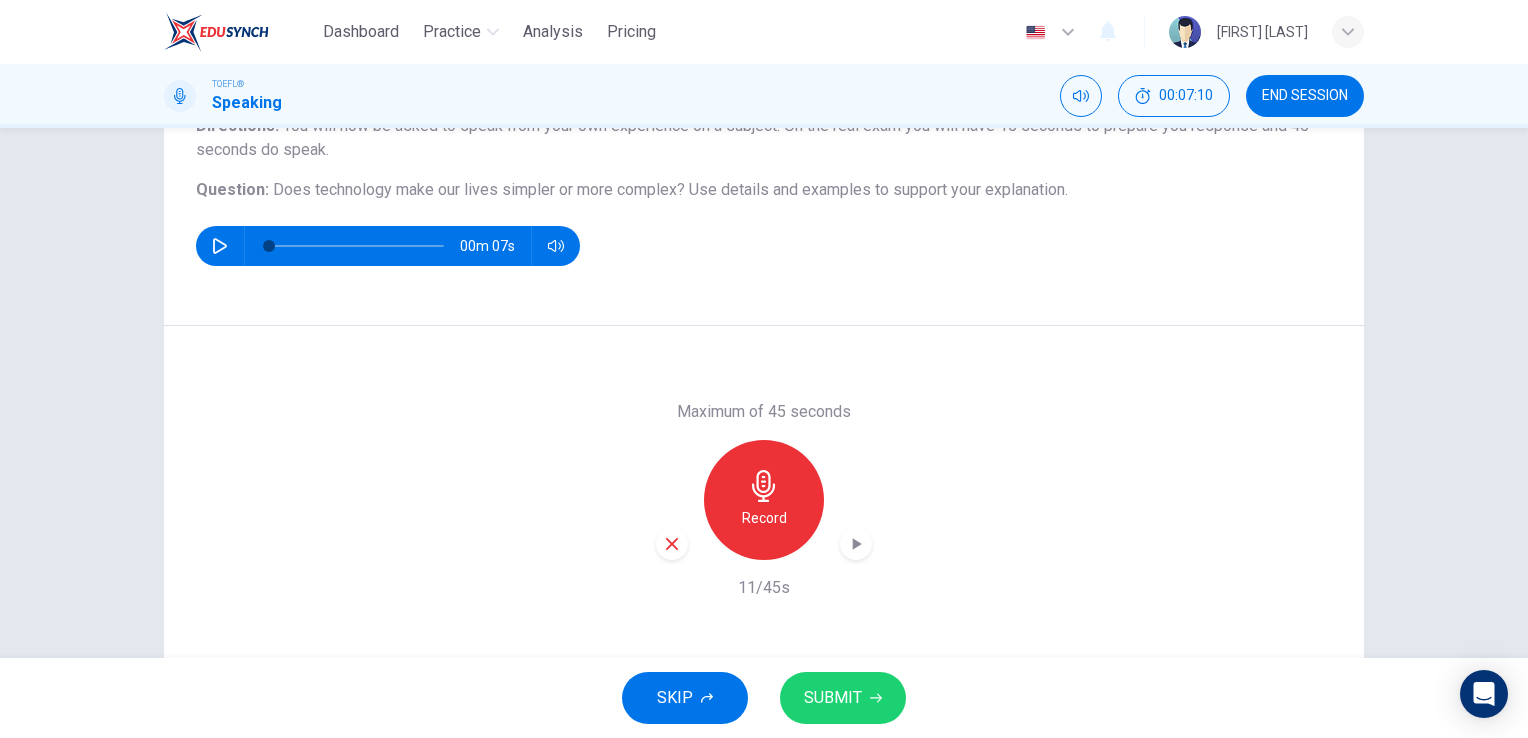 scroll, scrollTop: 144, scrollLeft: 0, axis: vertical 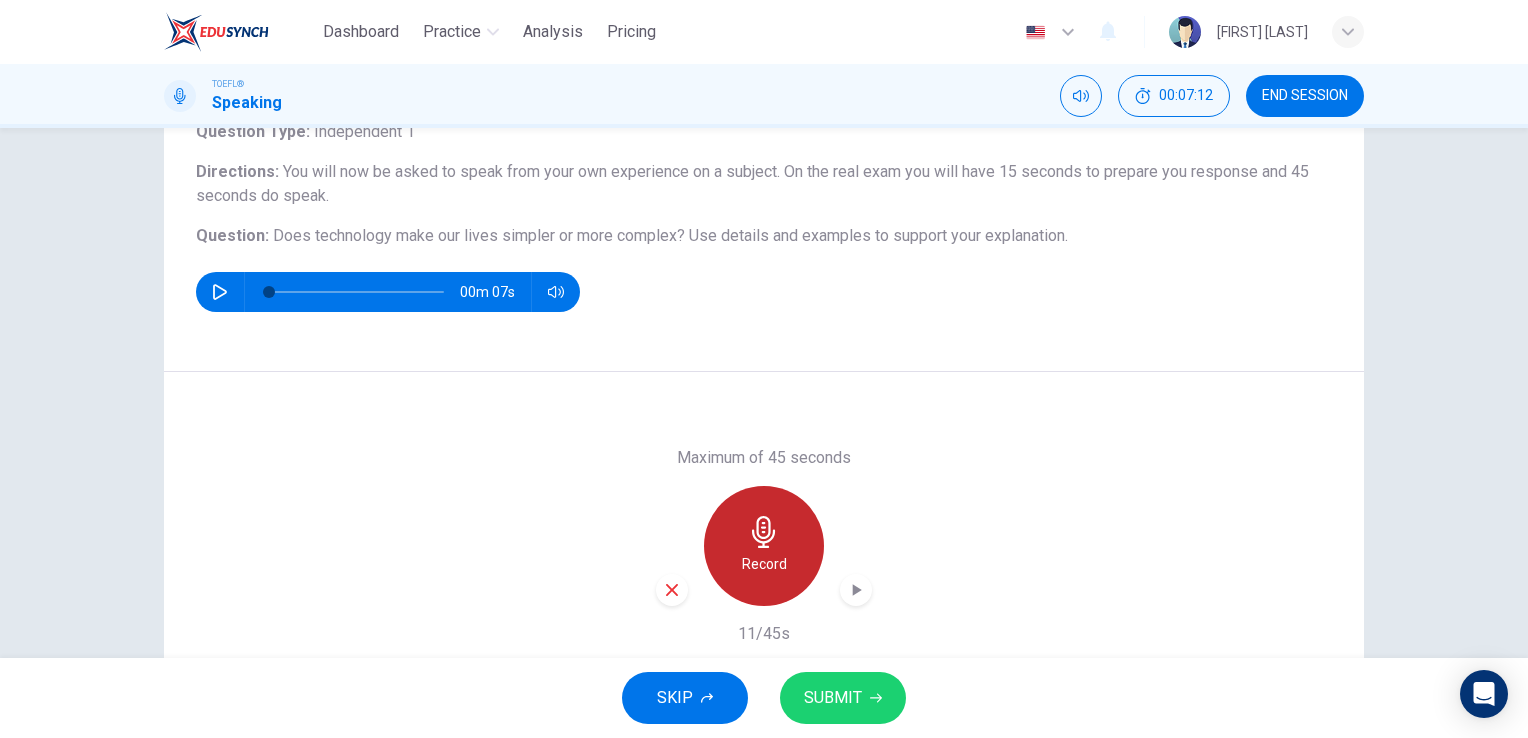 click on "Record" at bounding box center (764, 564) 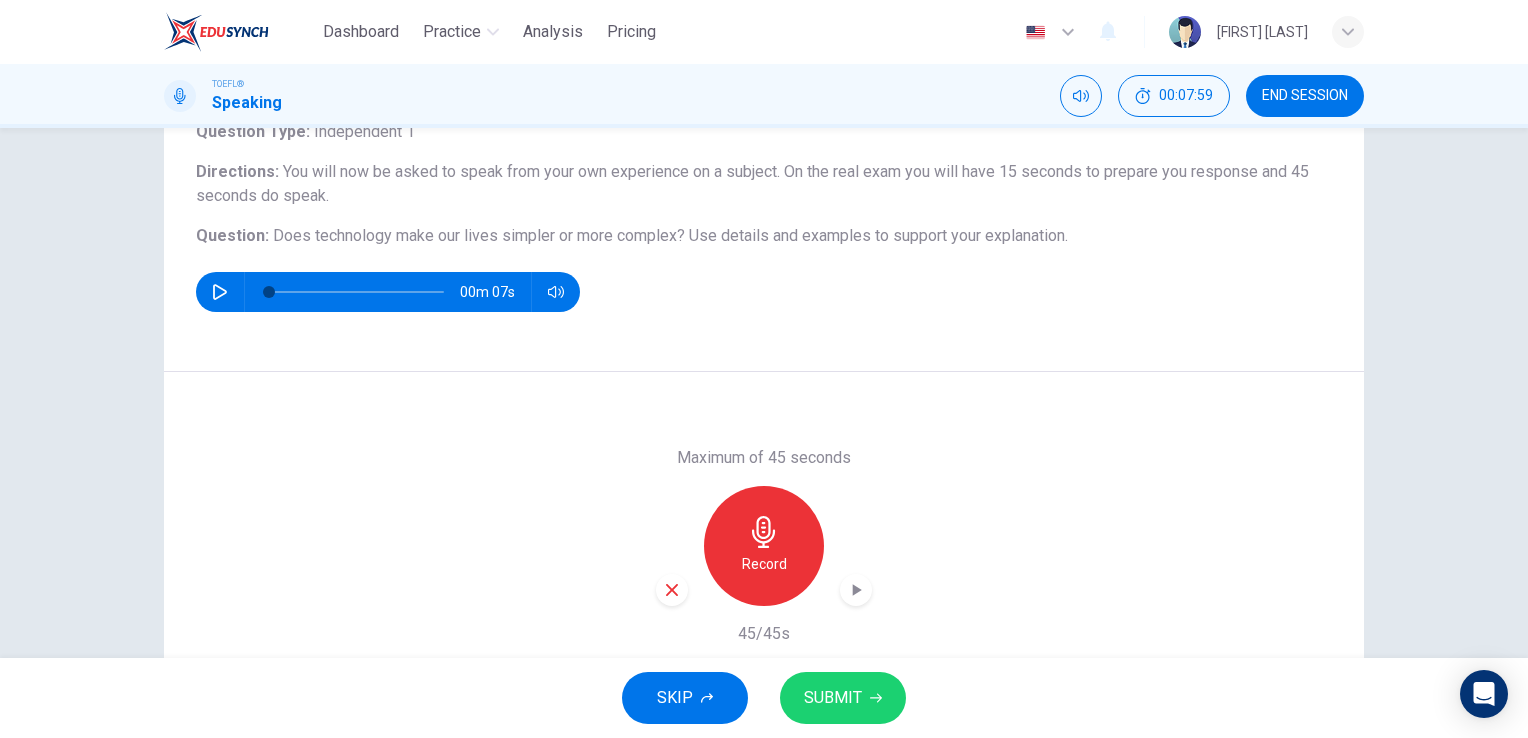 click on "SKIP SUBMIT" at bounding box center (764, 698) 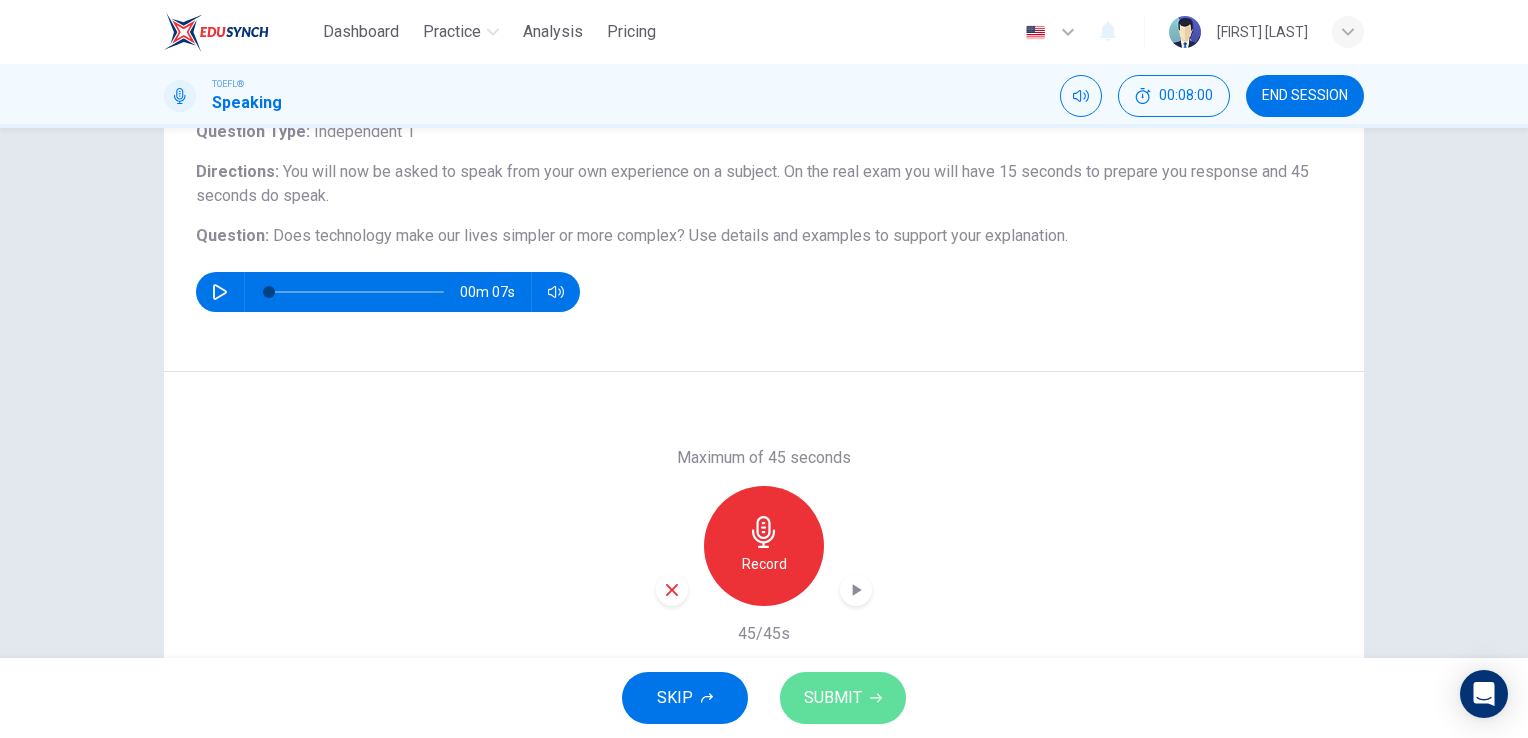 click on "SUBMIT" at bounding box center (843, 698) 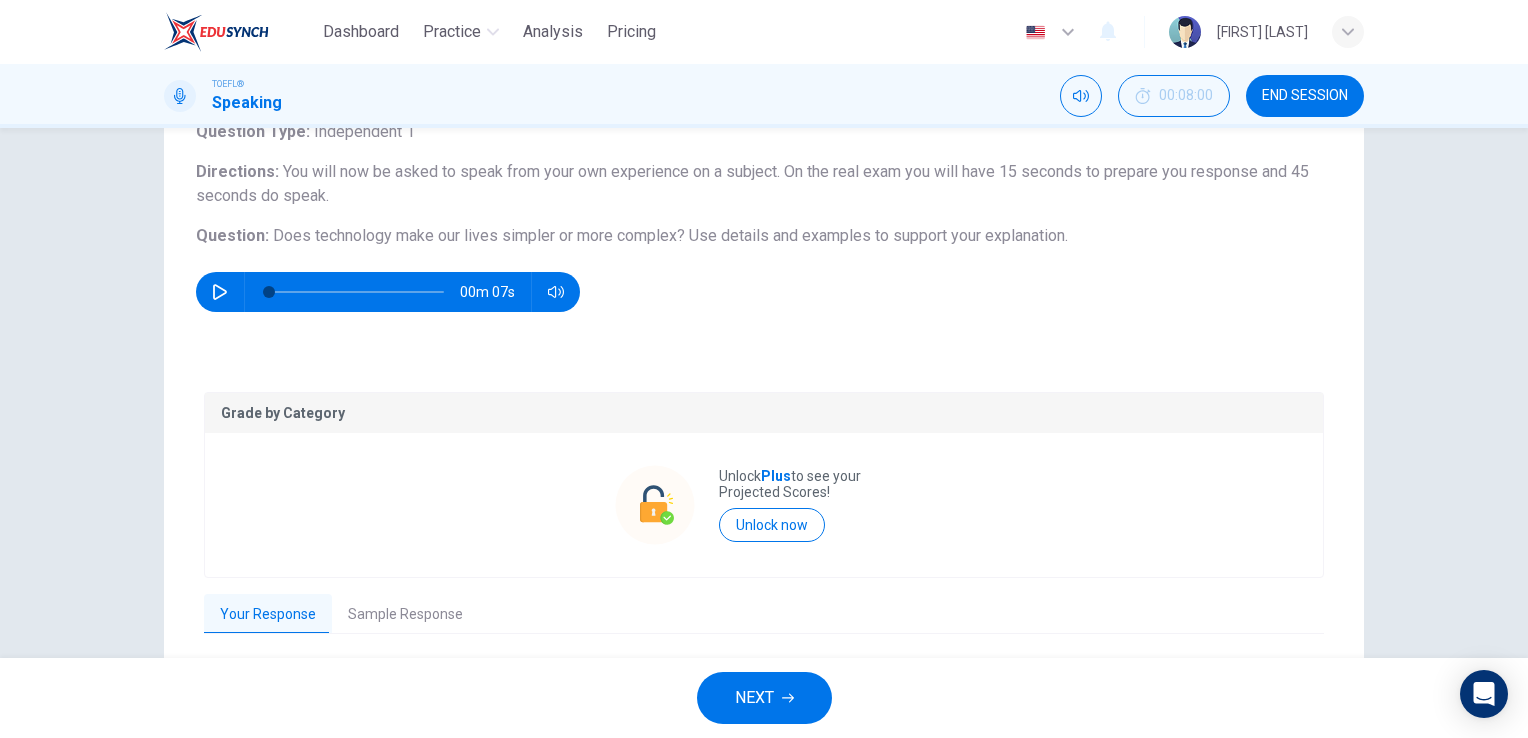 click on "NEXT" at bounding box center (754, 698) 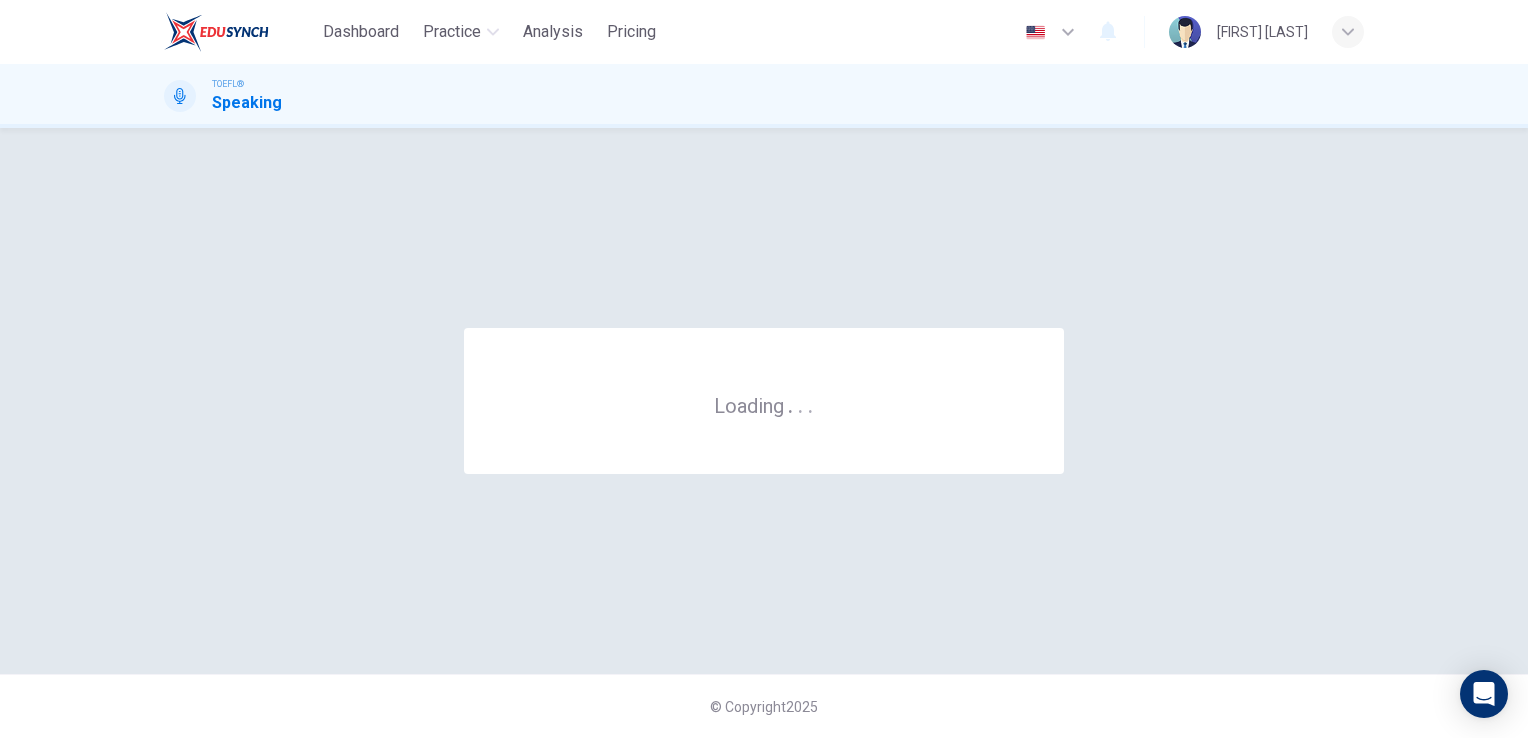 scroll, scrollTop: 0, scrollLeft: 0, axis: both 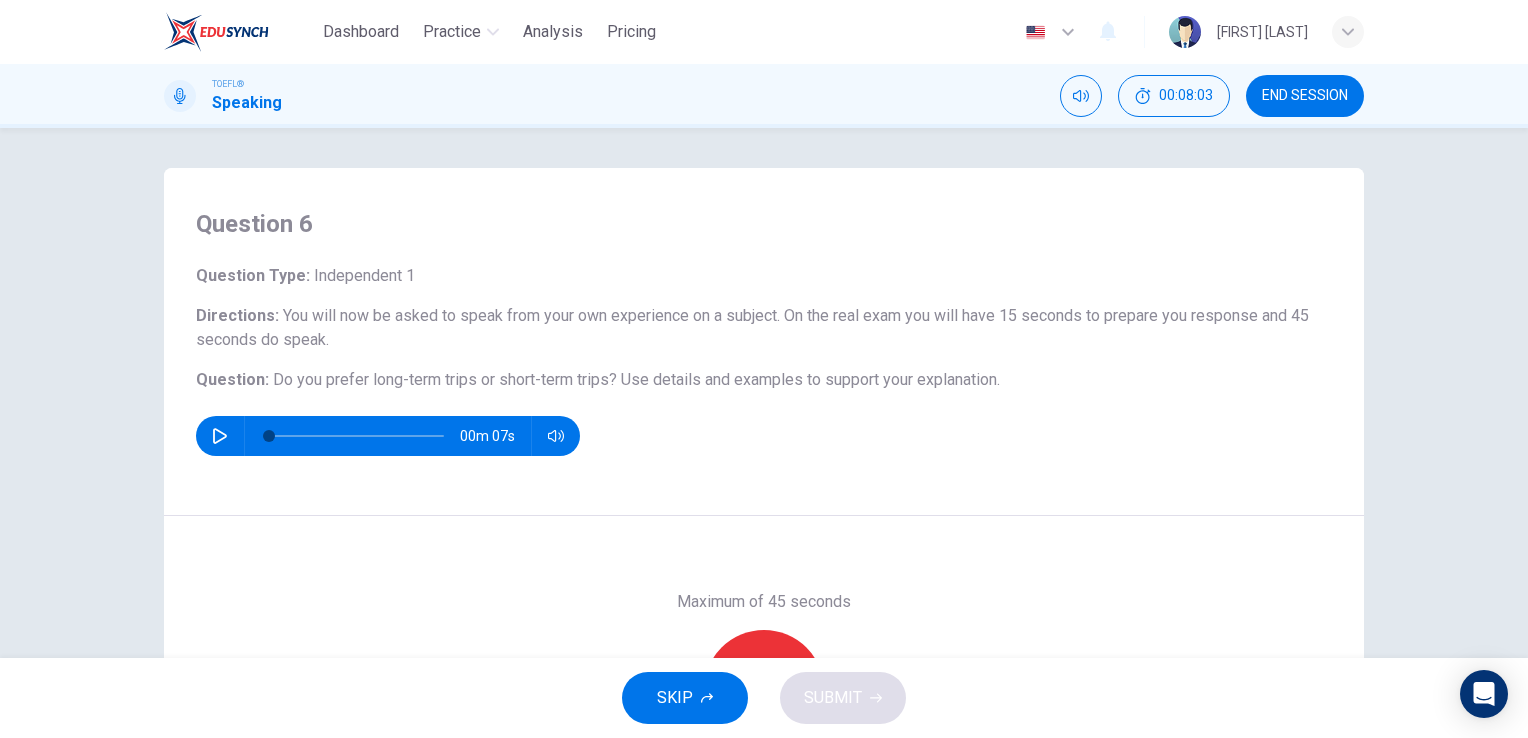 drag, startPoint x: 364, startPoint y: 369, endPoint x: 536, endPoint y: 390, distance: 173.27724 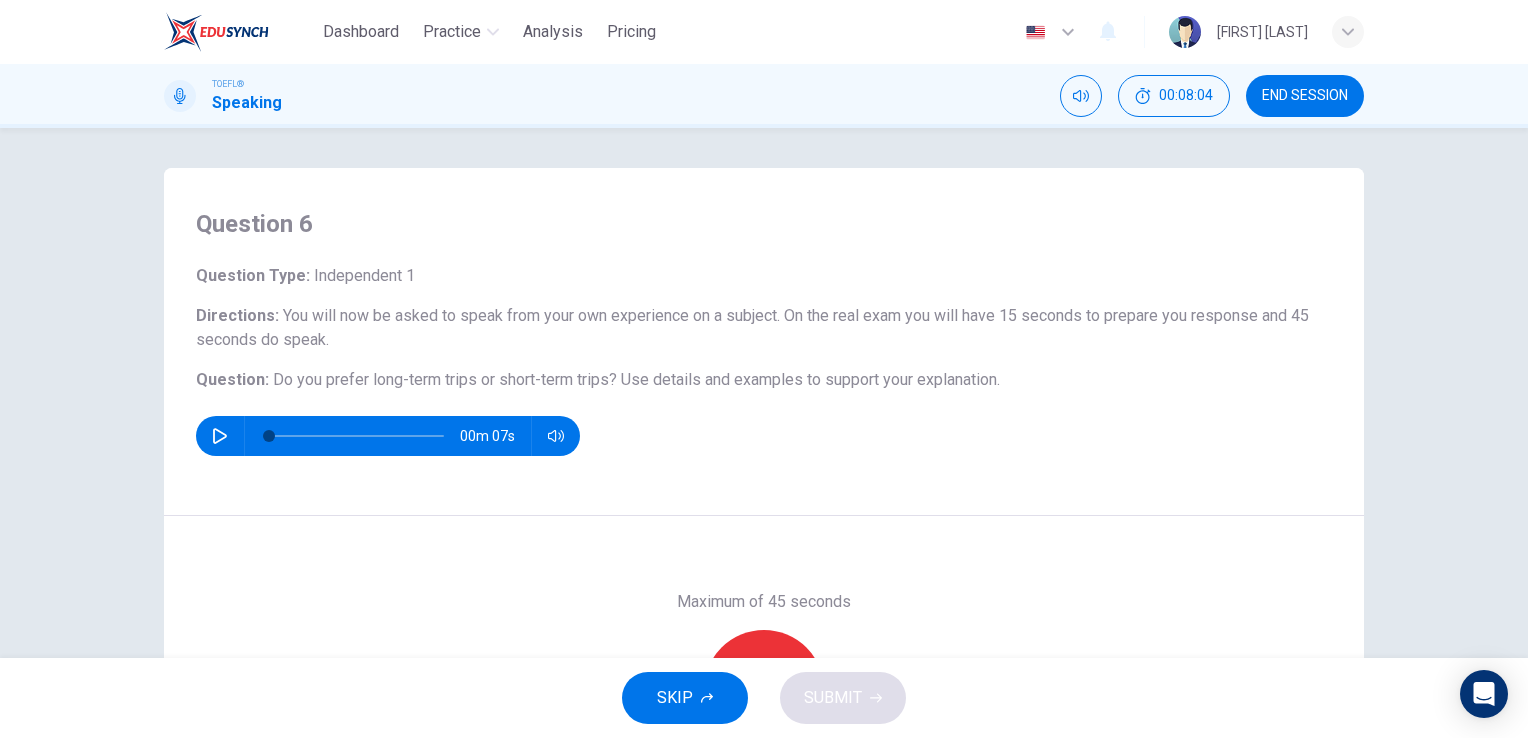drag, startPoint x: 592, startPoint y: 381, endPoint x: 615, endPoint y: 194, distance: 188.40913 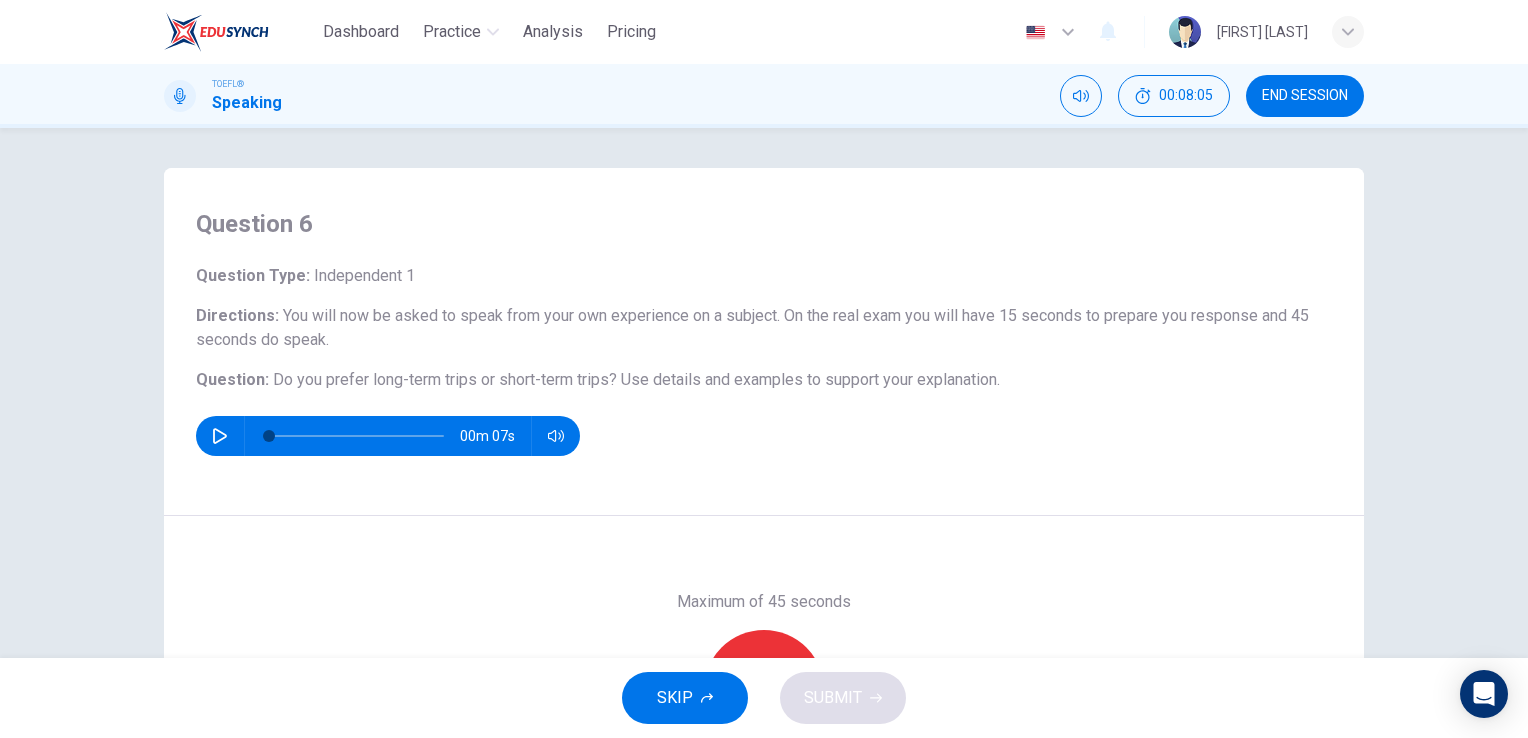click on "SKIP" at bounding box center (685, 698) 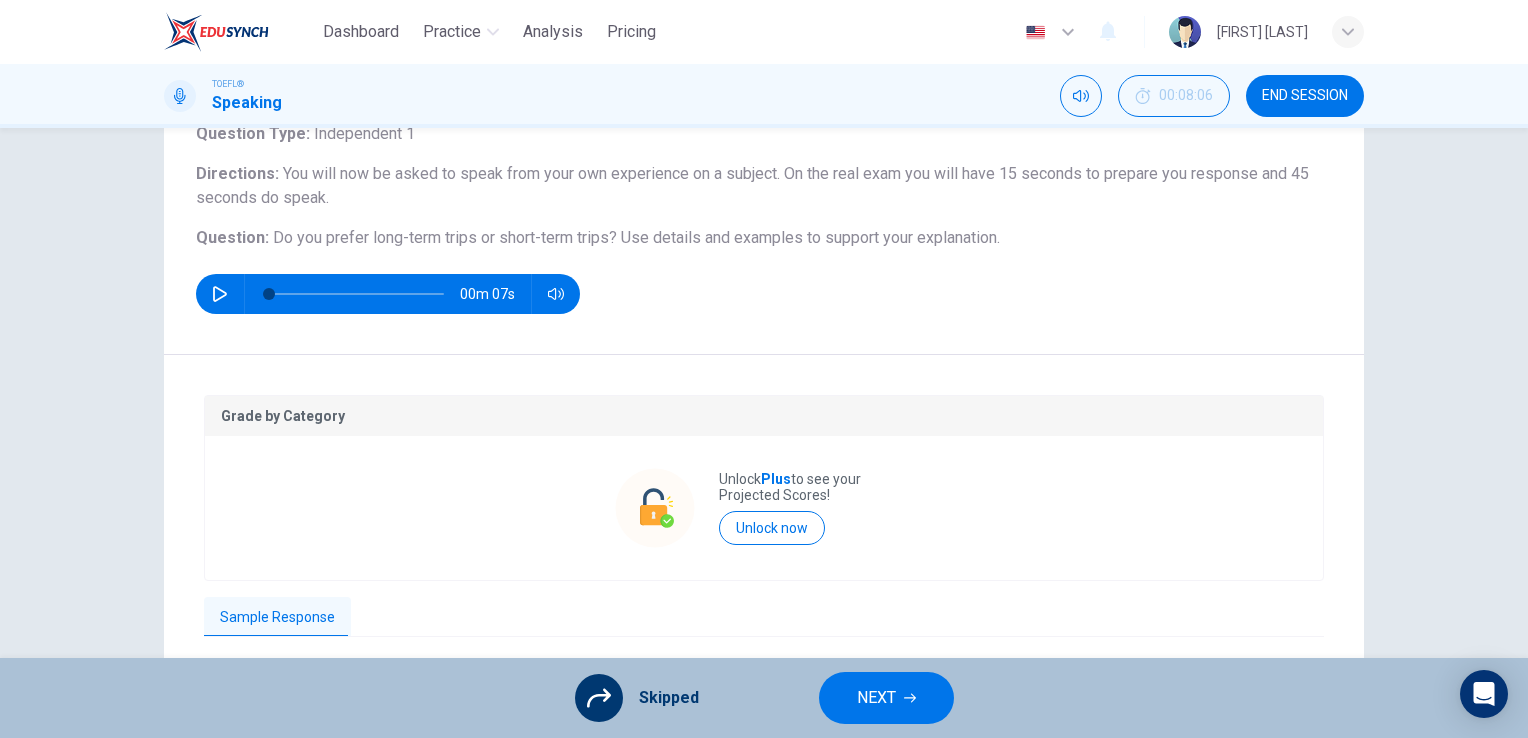 scroll, scrollTop: 200, scrollLeft: 0, axis: vertical 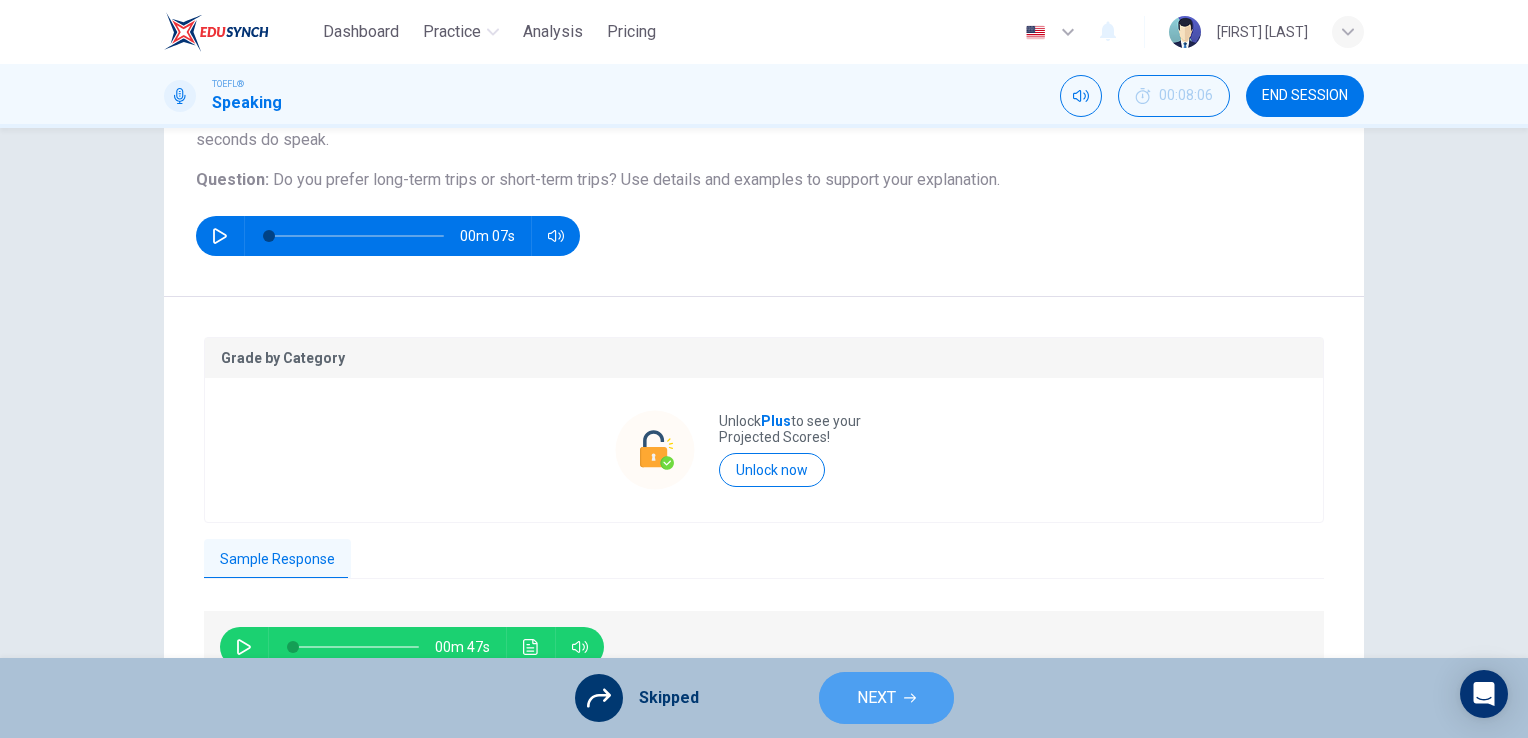 click on "NEXT" at bounding box center (876, 698) 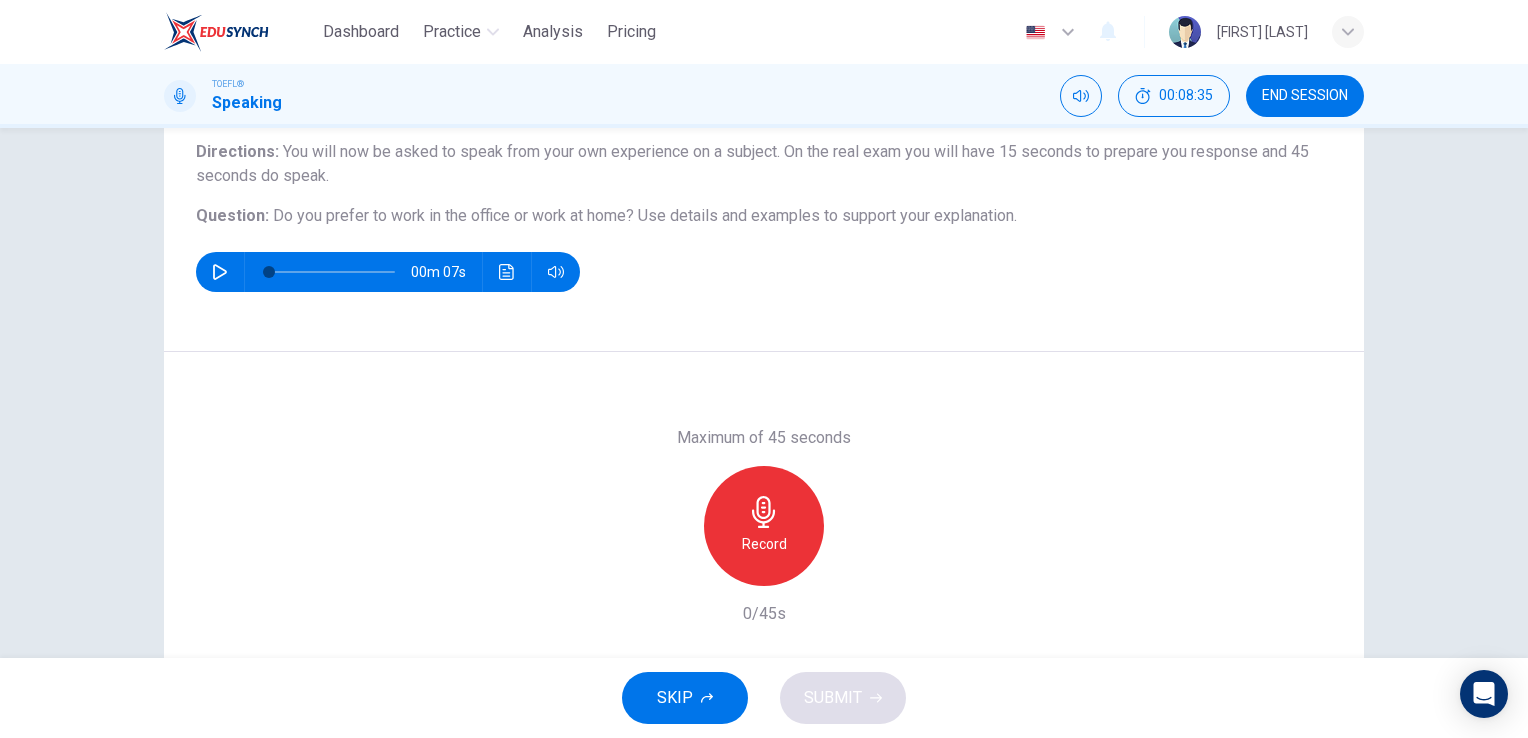 scroll, scrollTop: 200, scrollLeft: 0, axis: vertical 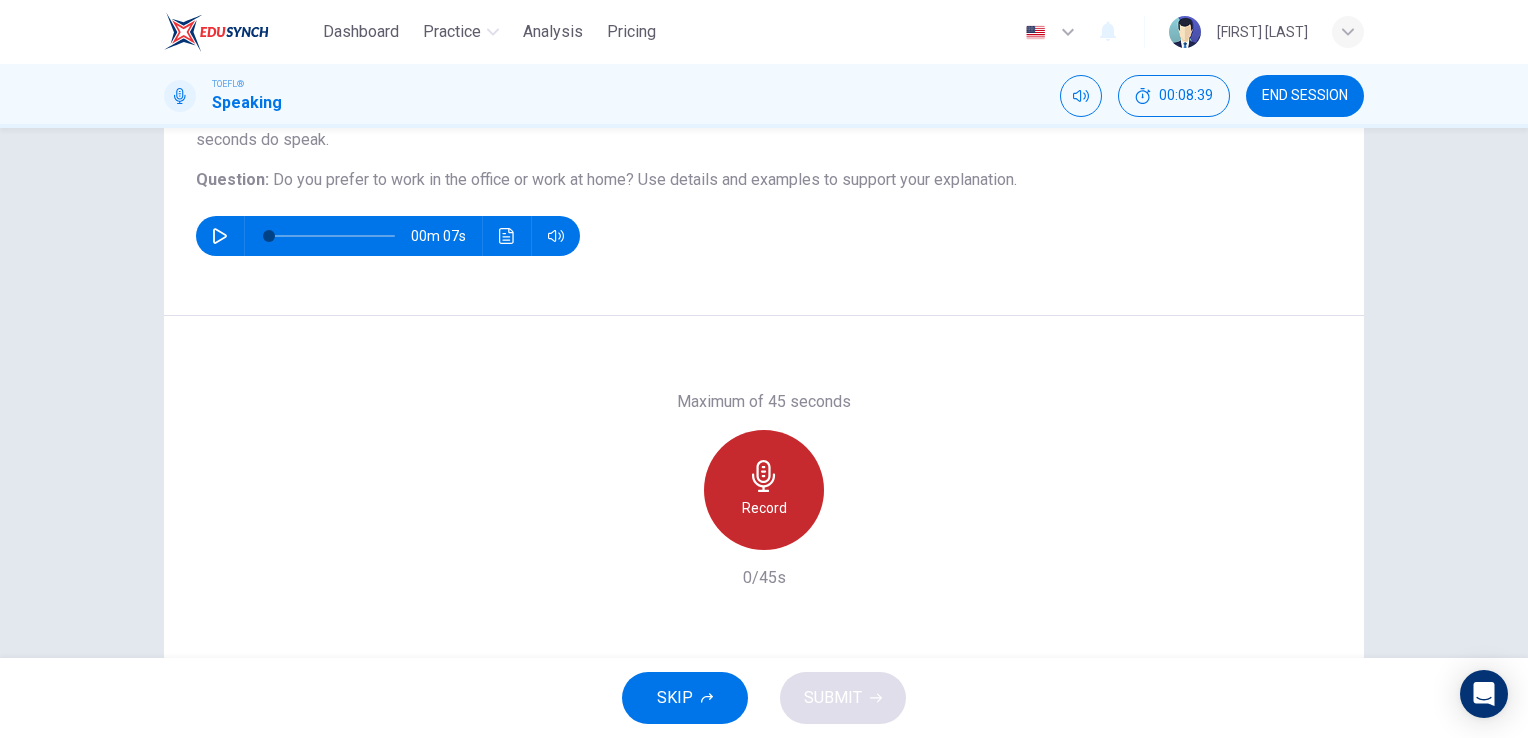click on "Record" at bounding box center (764, 508) 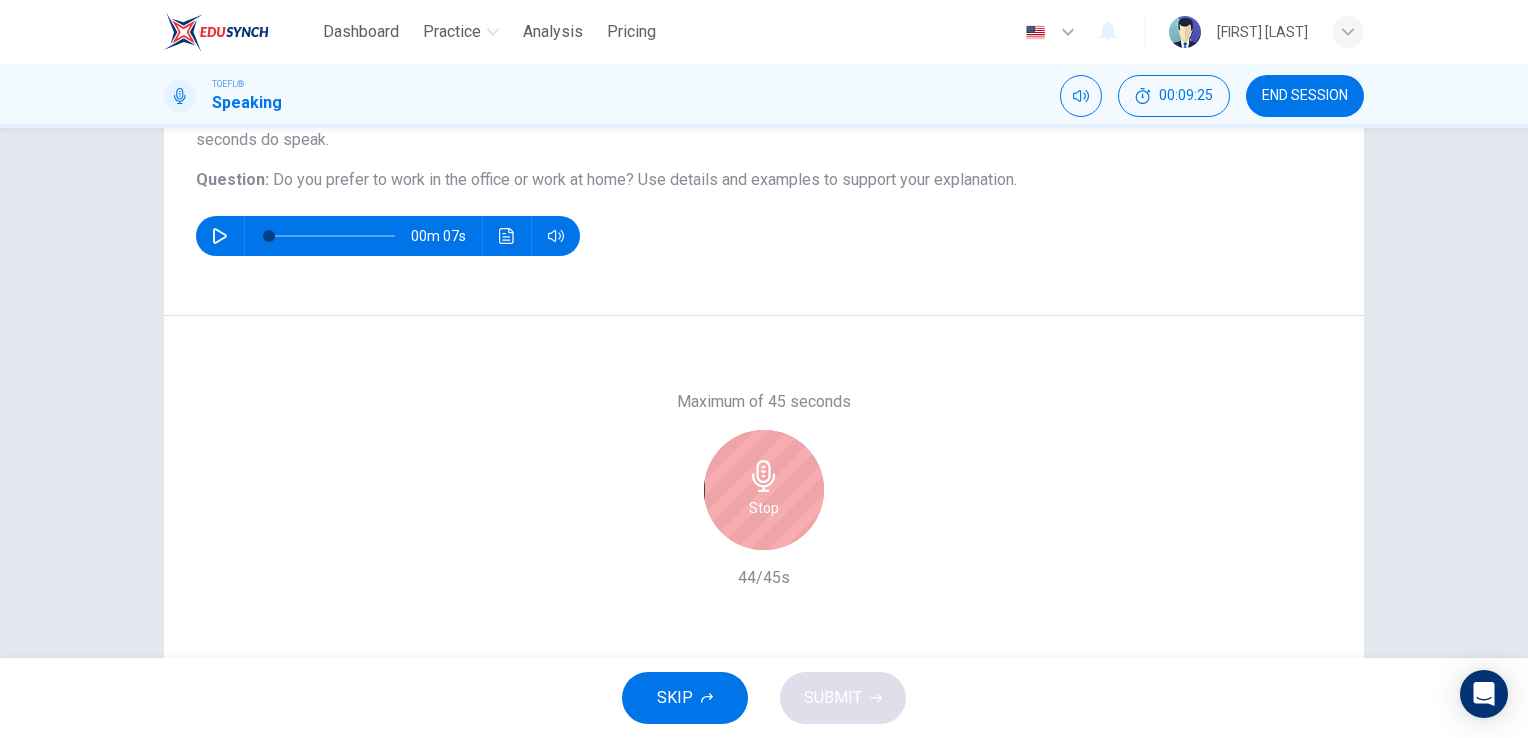 click on "Stop" at bounding box center (764, 490) 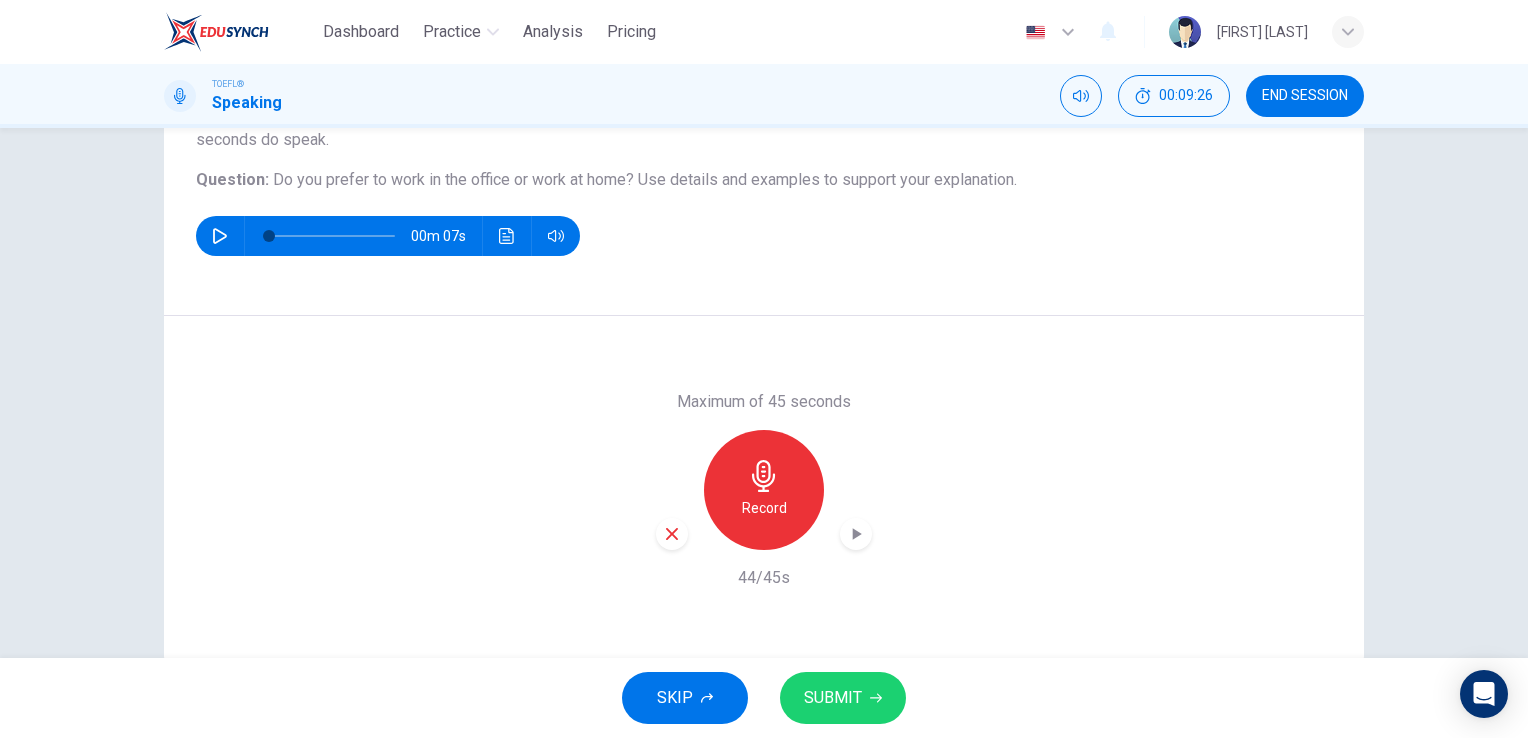click on "SUBMIT" at bounding box center (833, 698) 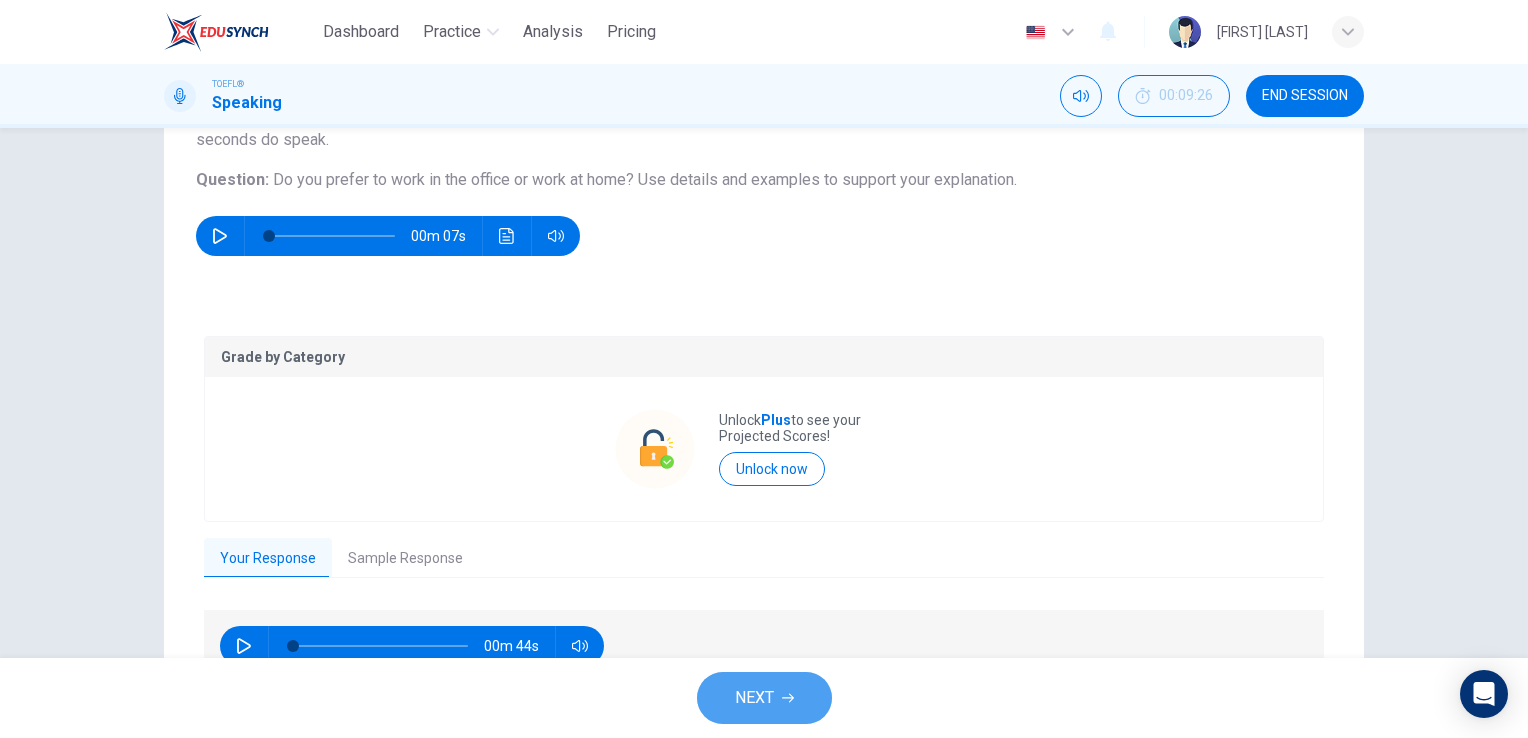 click on "NEXT" at bounding box center [764, 698] 